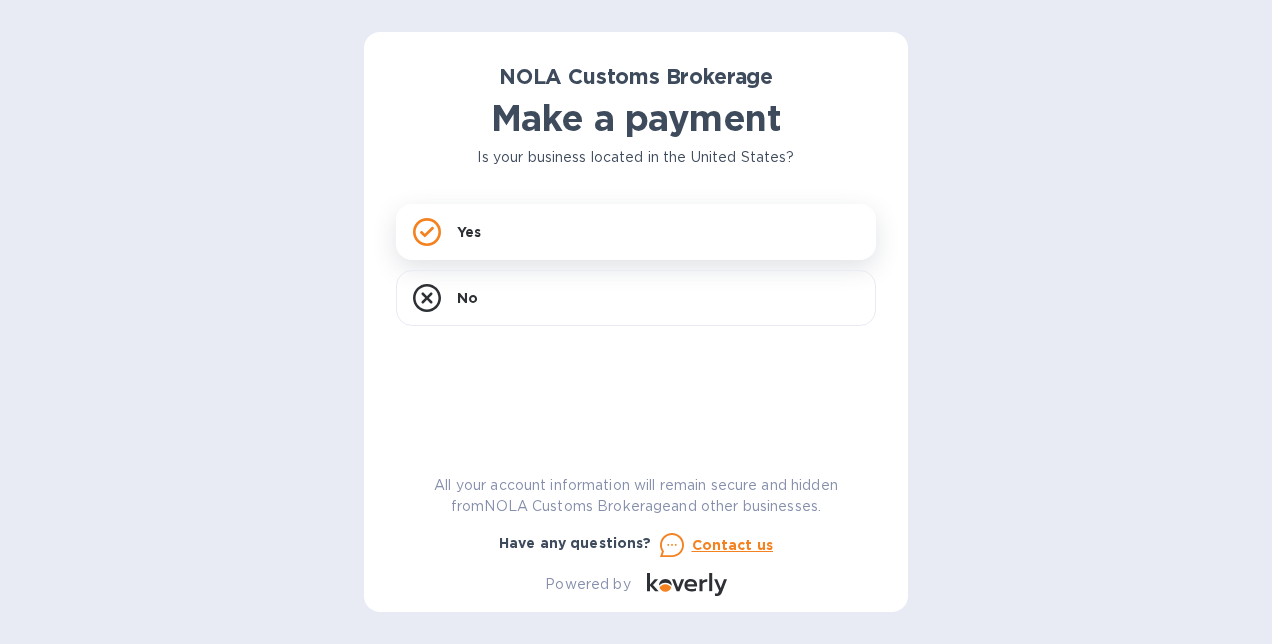 scroll, scrollTop: 0, scrollLeft: 0, axis: both 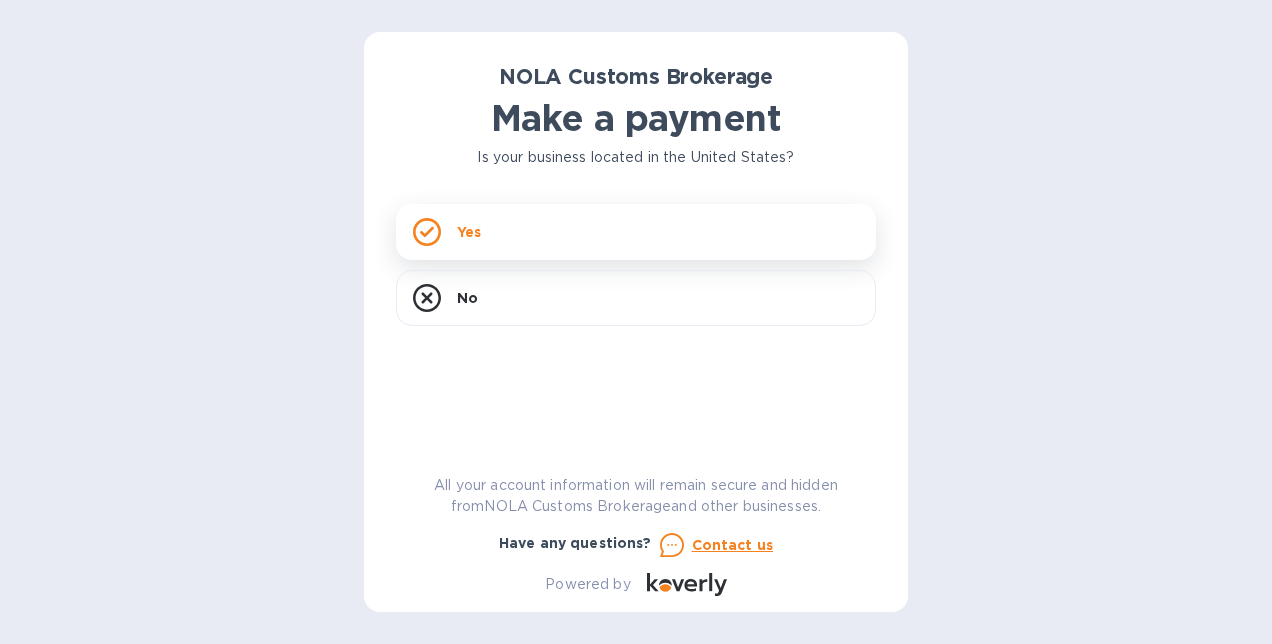 click on "Yes" at bounding box center [636, 232] 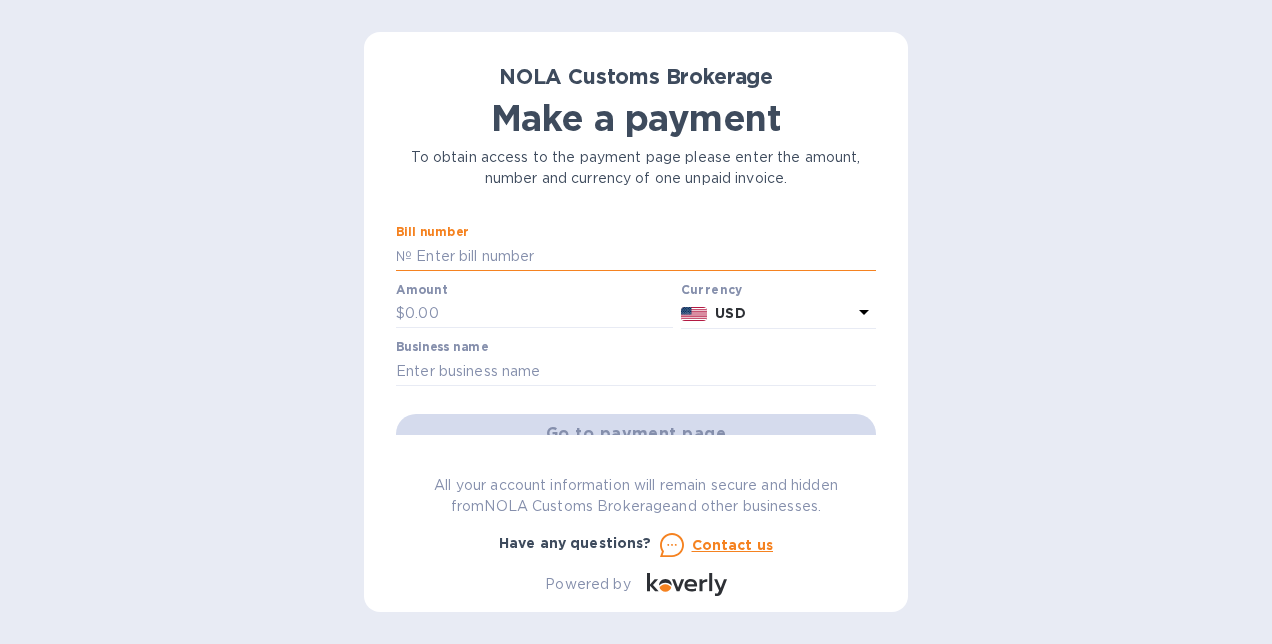 click at bounding box center [644, 256] 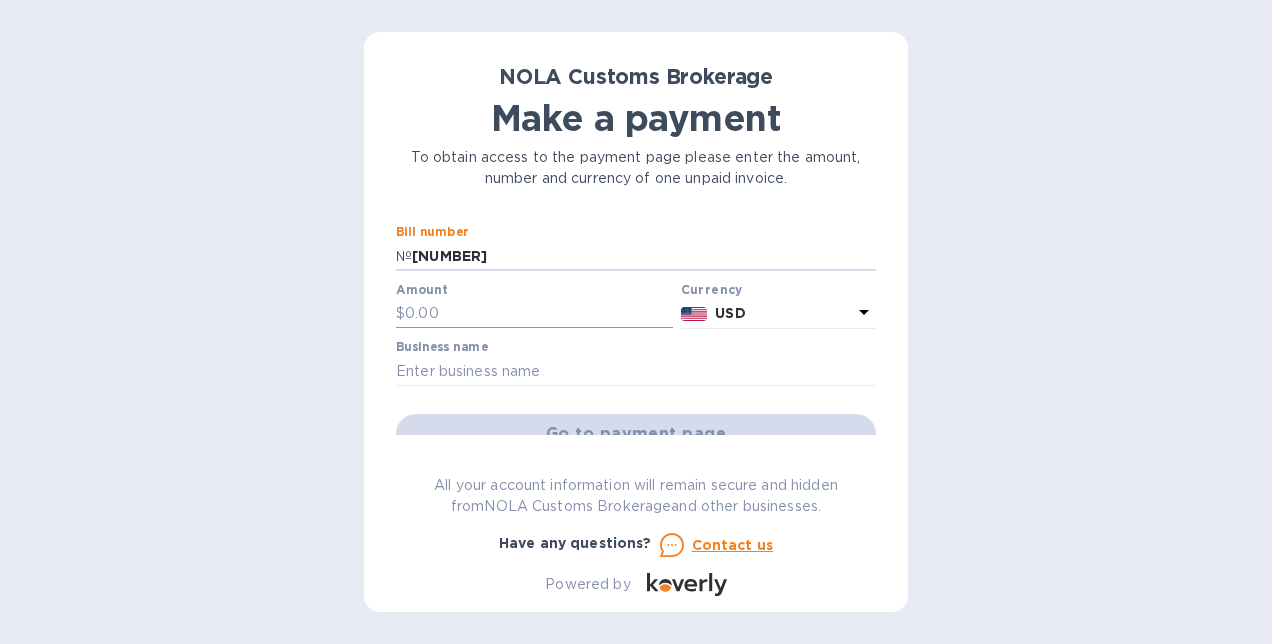 type on "[NUMBER]" 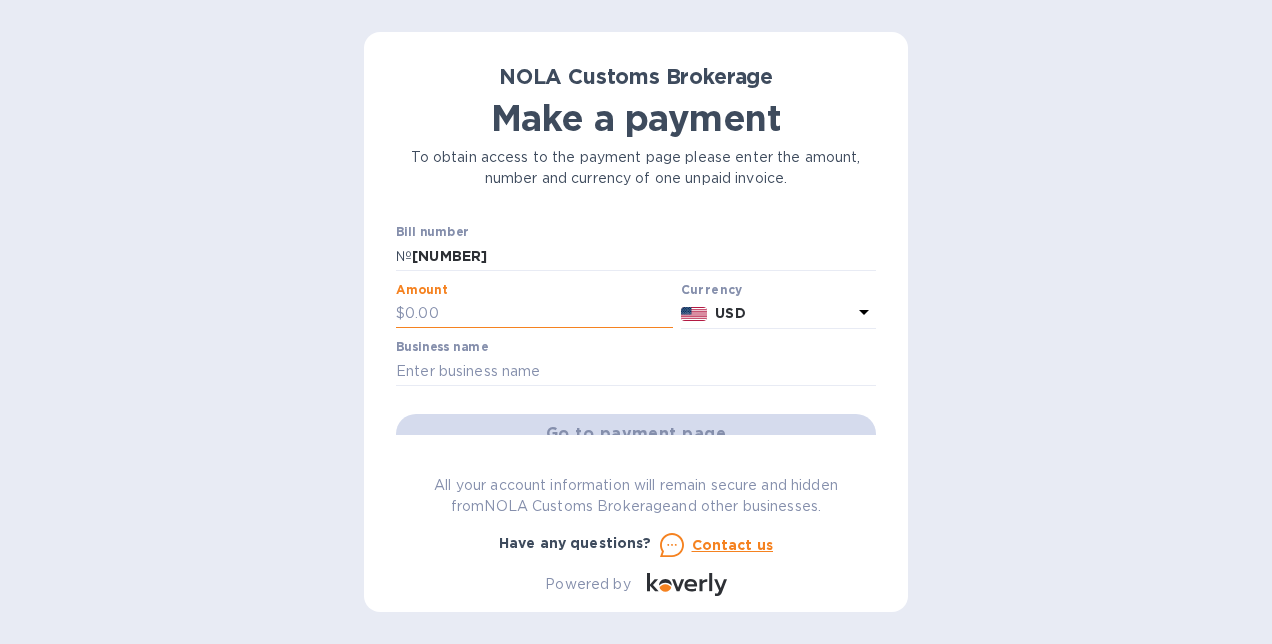 click at bounding box center (539, 314) 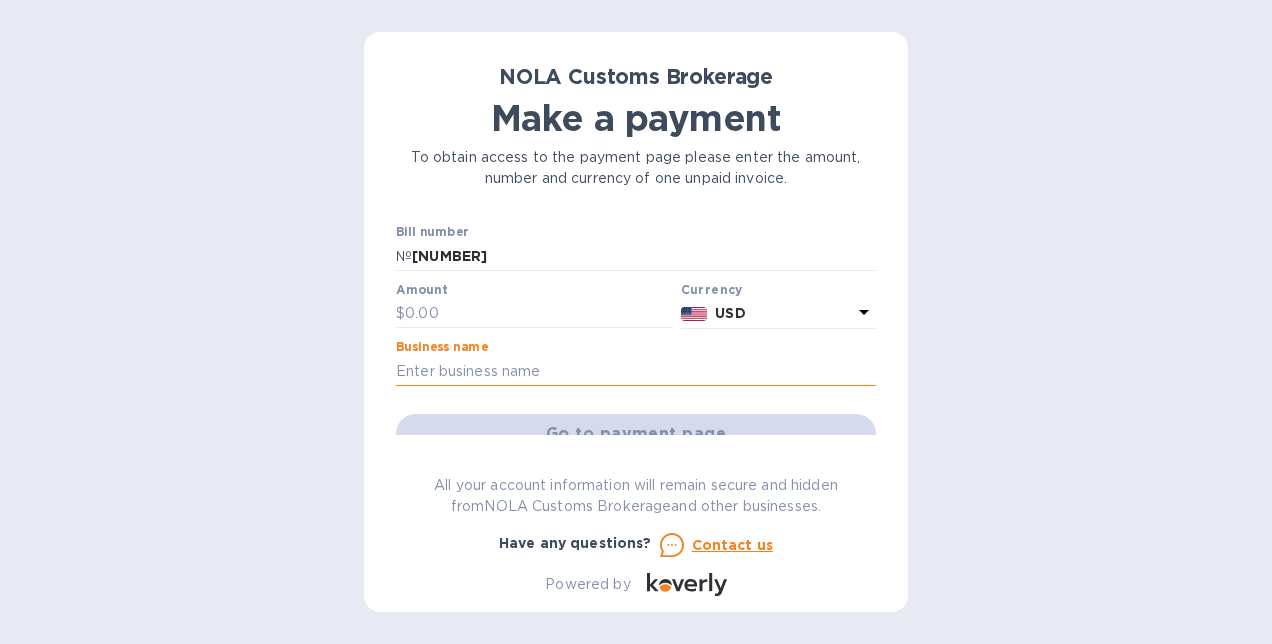 click at bounding box center [636, 371] 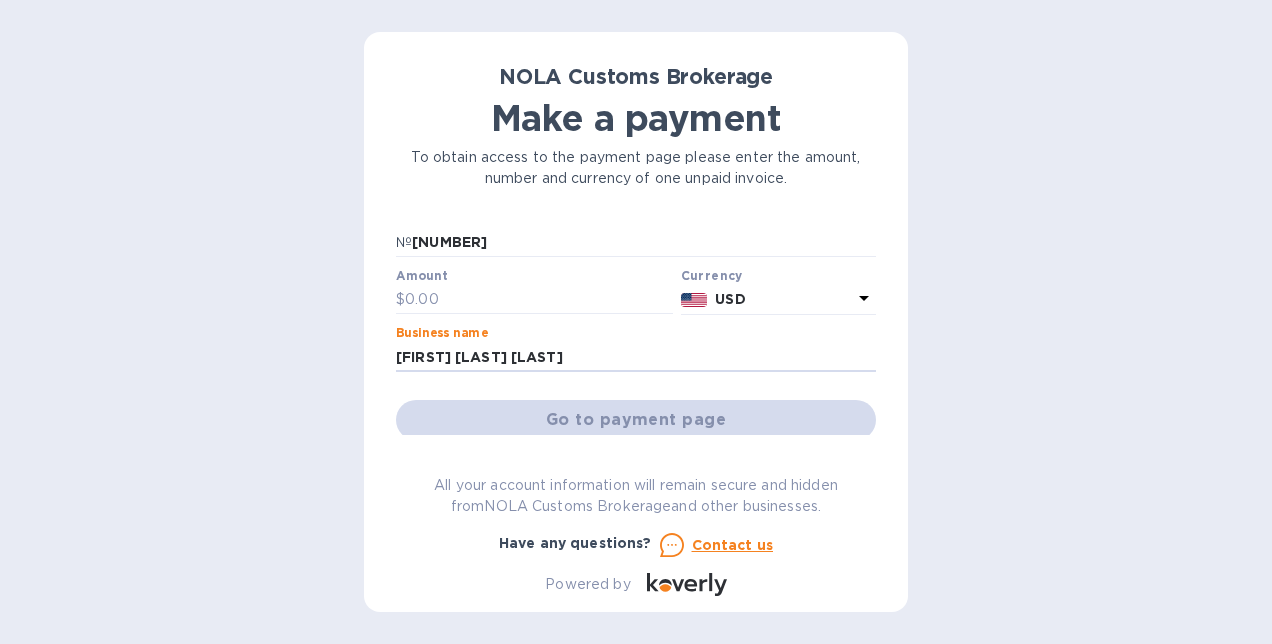 scroll, scrollTop: 11, scrollLeft: 0, axis: vertical 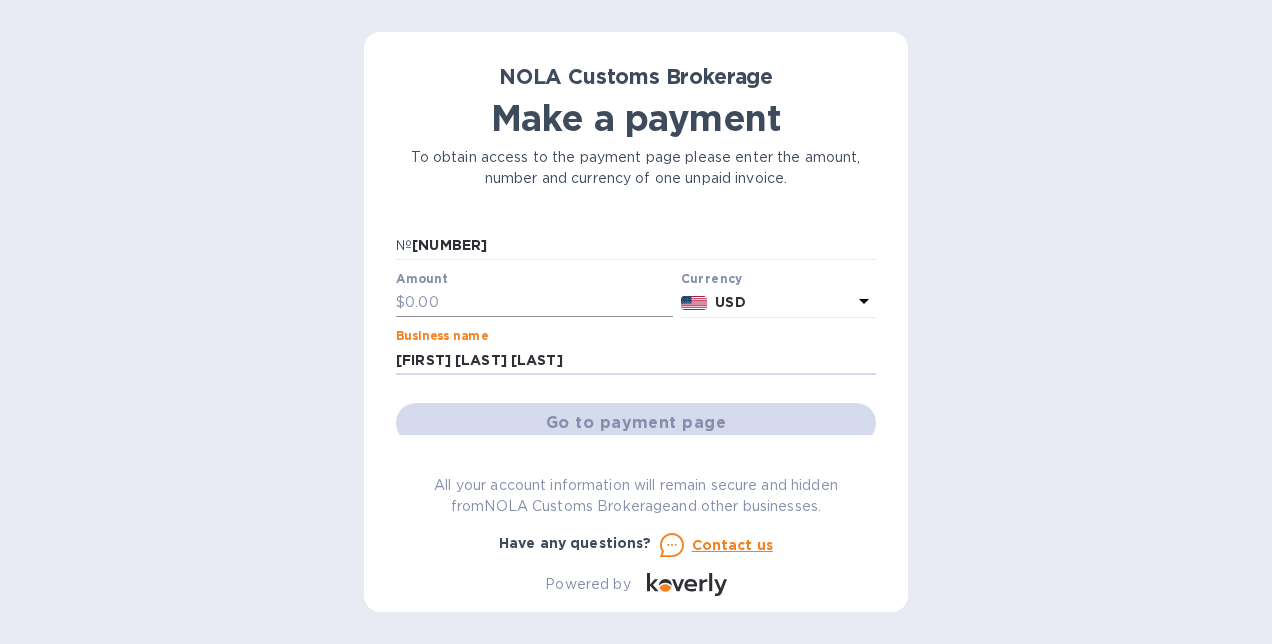 type on "[FIRST] [LAST] [LAST]" 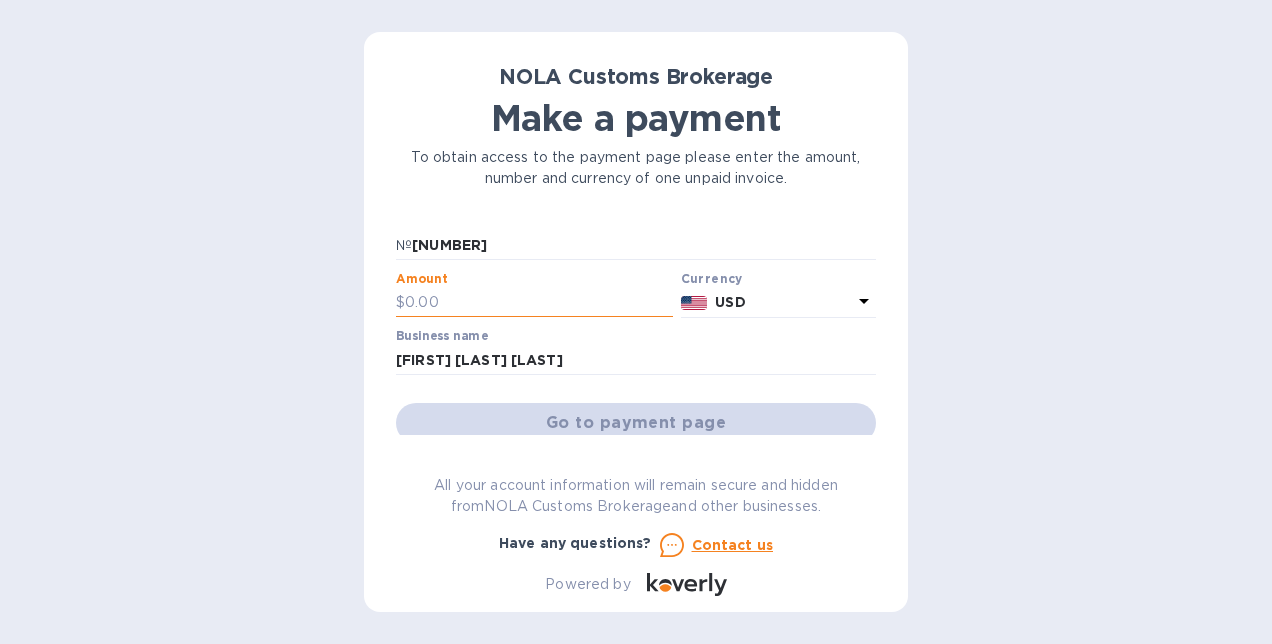 click at bounding box center [539, 303] 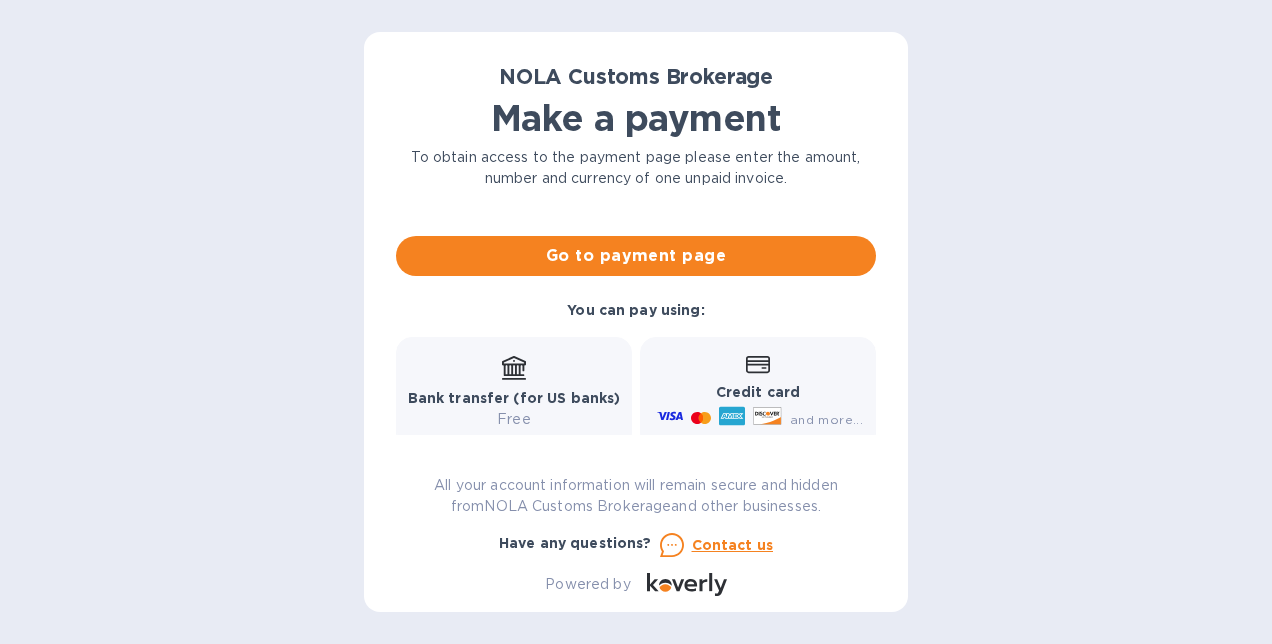 scroll, scrollTop: 170, scrollLeft: 0, axis: vertical 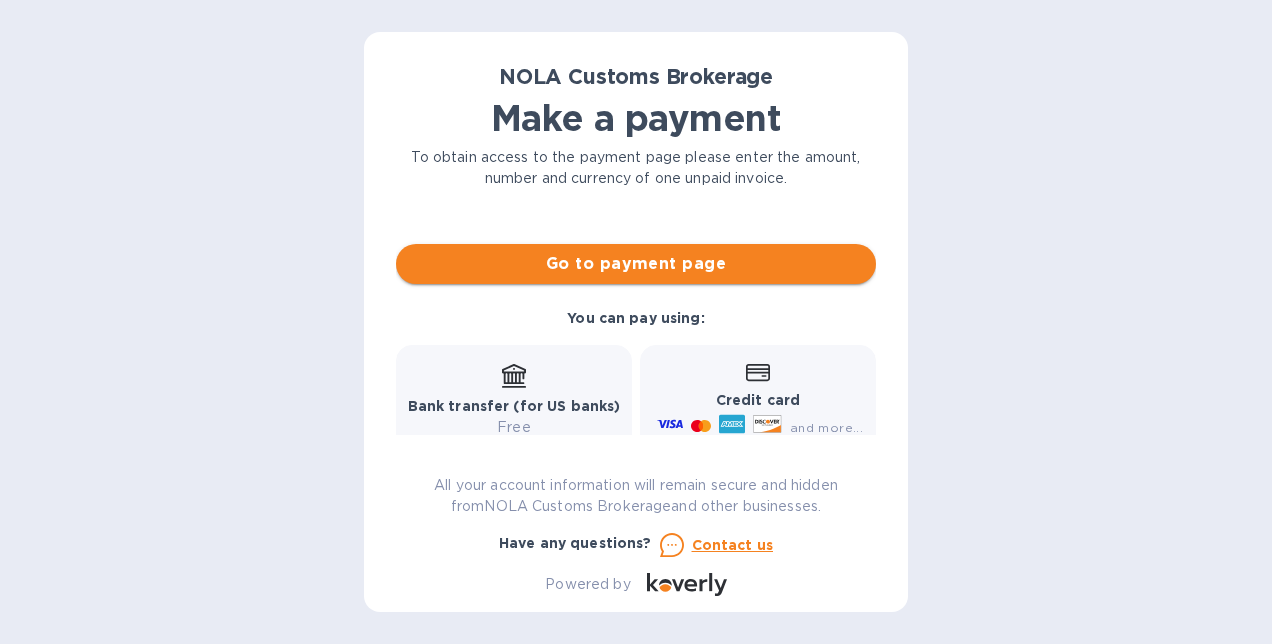 type on "141.28" 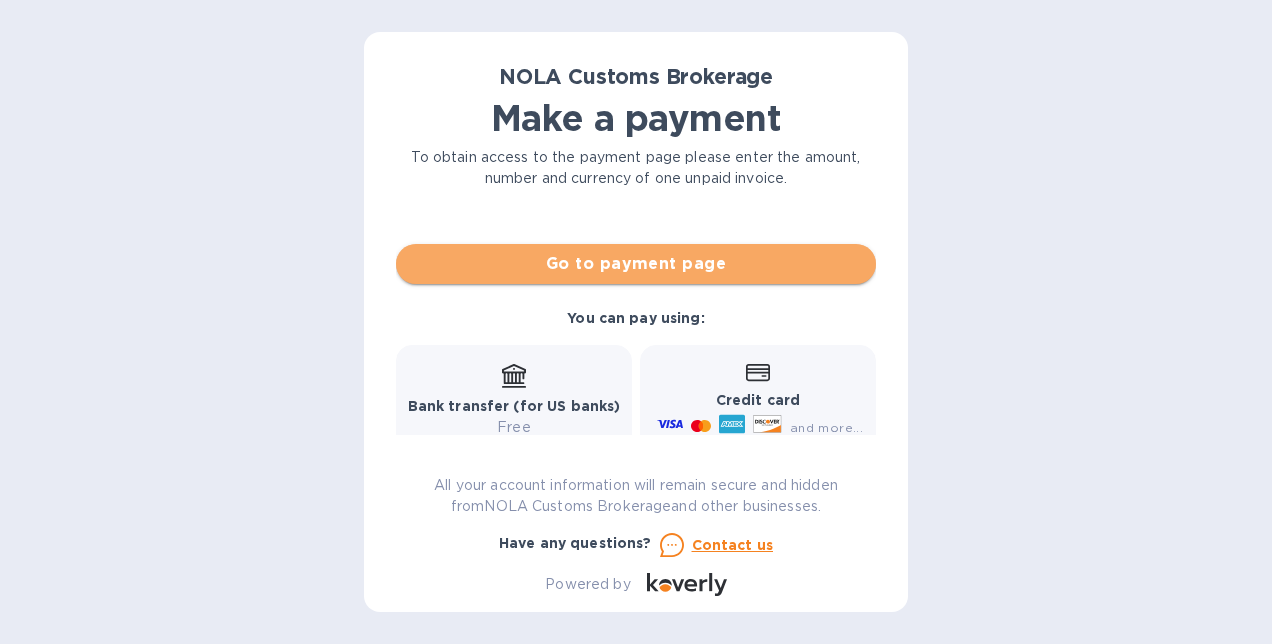 click on "Go to payment page" at bounding box center (636, 264) 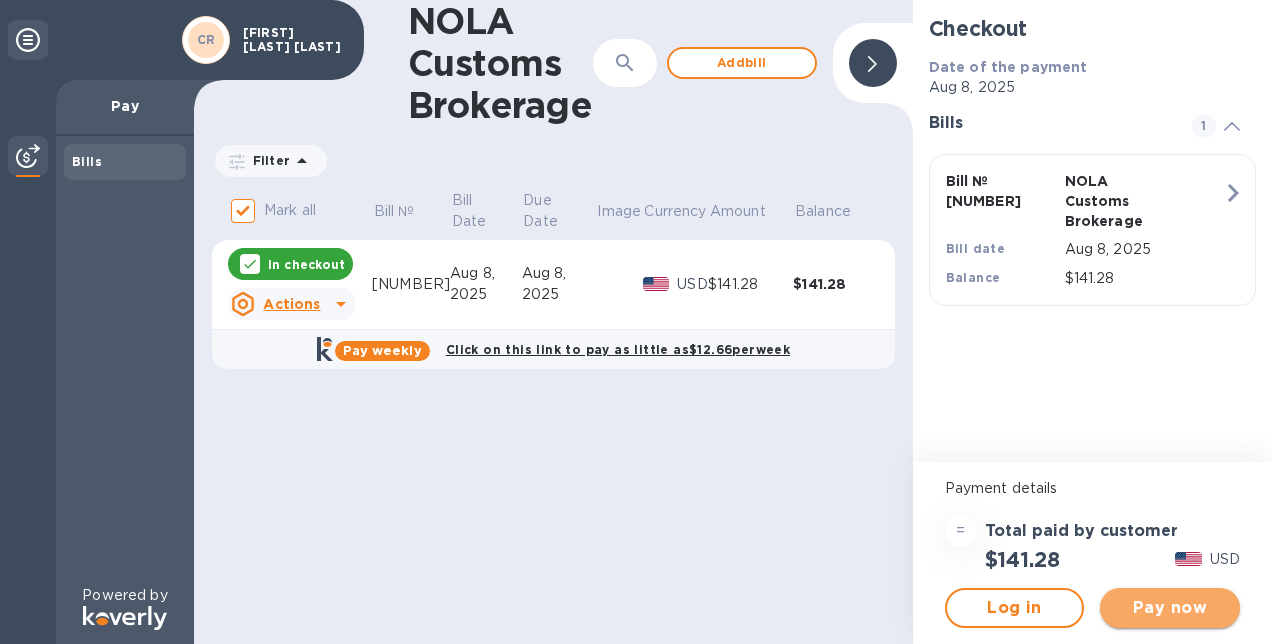 click on "Pay now" at bounding box center [1170, 608] 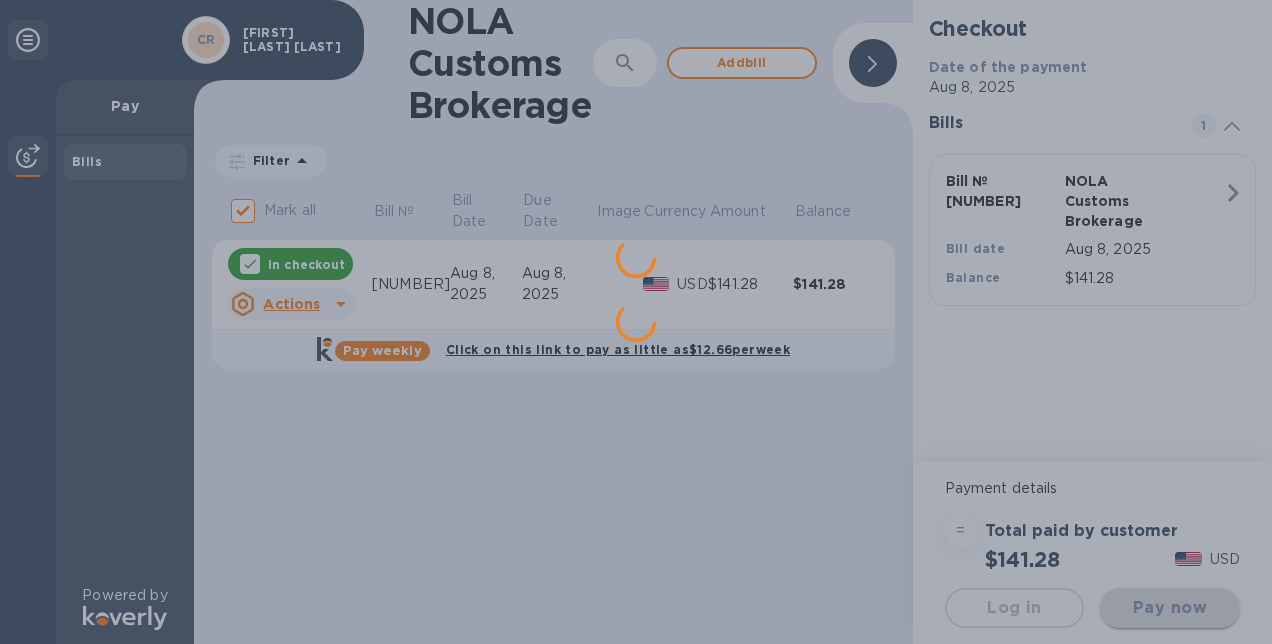scroll, scrollTop: 0, scrollLeft: 0, axis: both 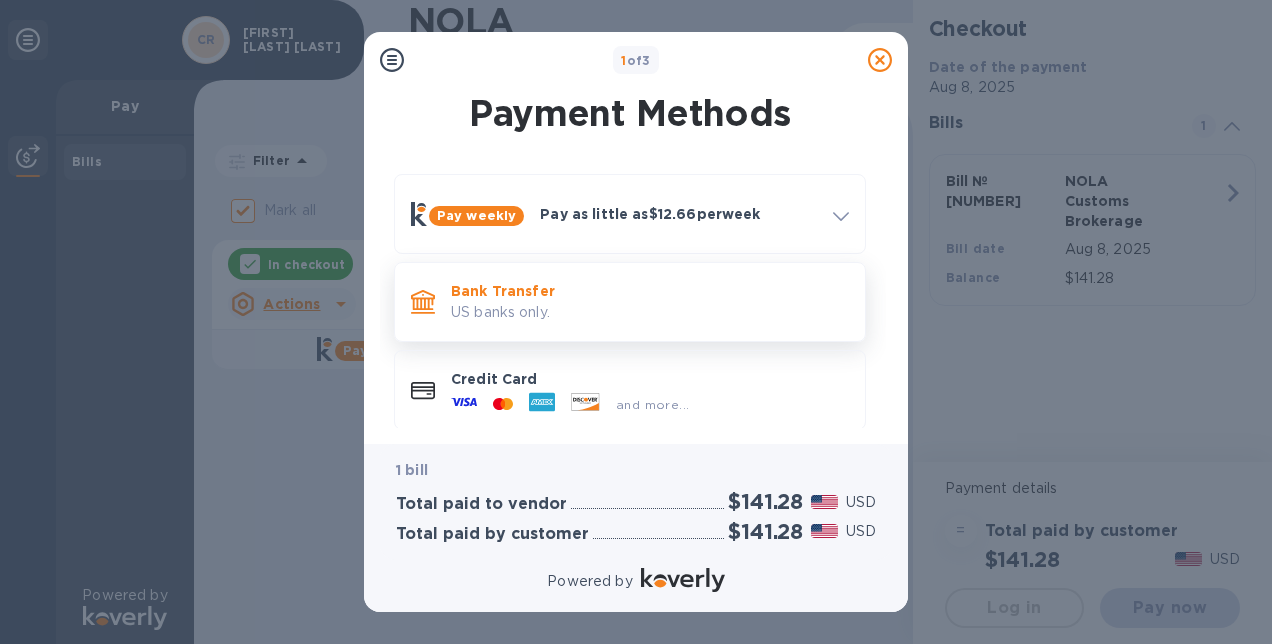 click on "Bank Transfer" at bounding box center [650, 291] 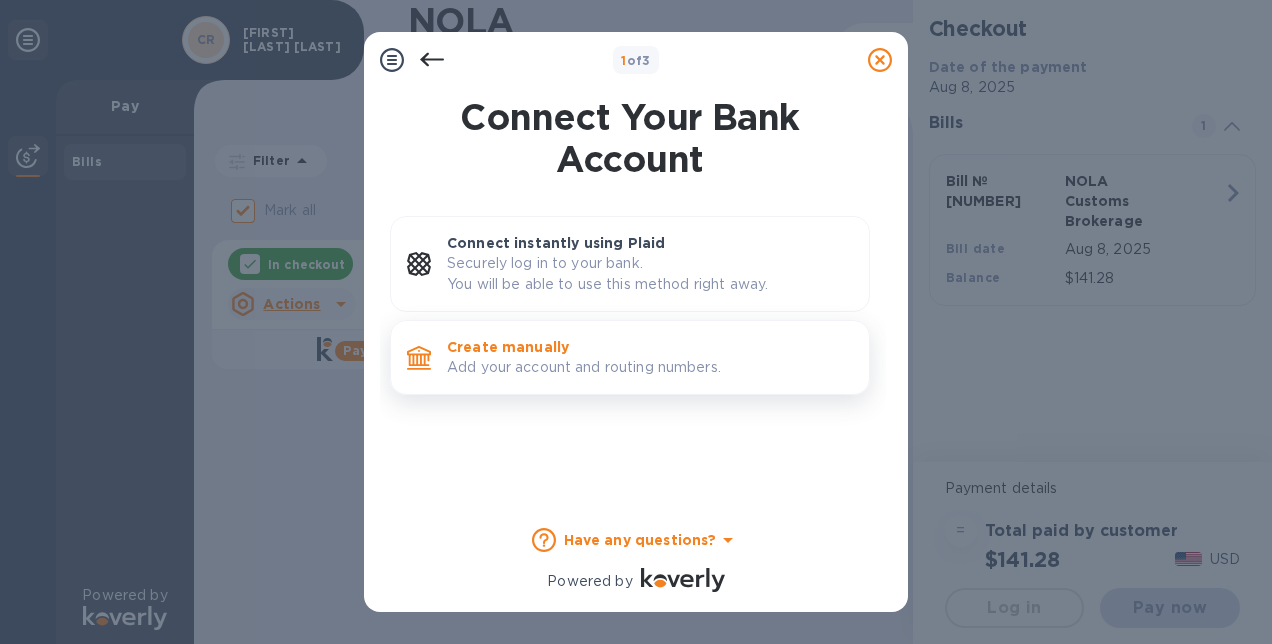 click on "Add your account and routing numbers." at bounding box center [650, 367] 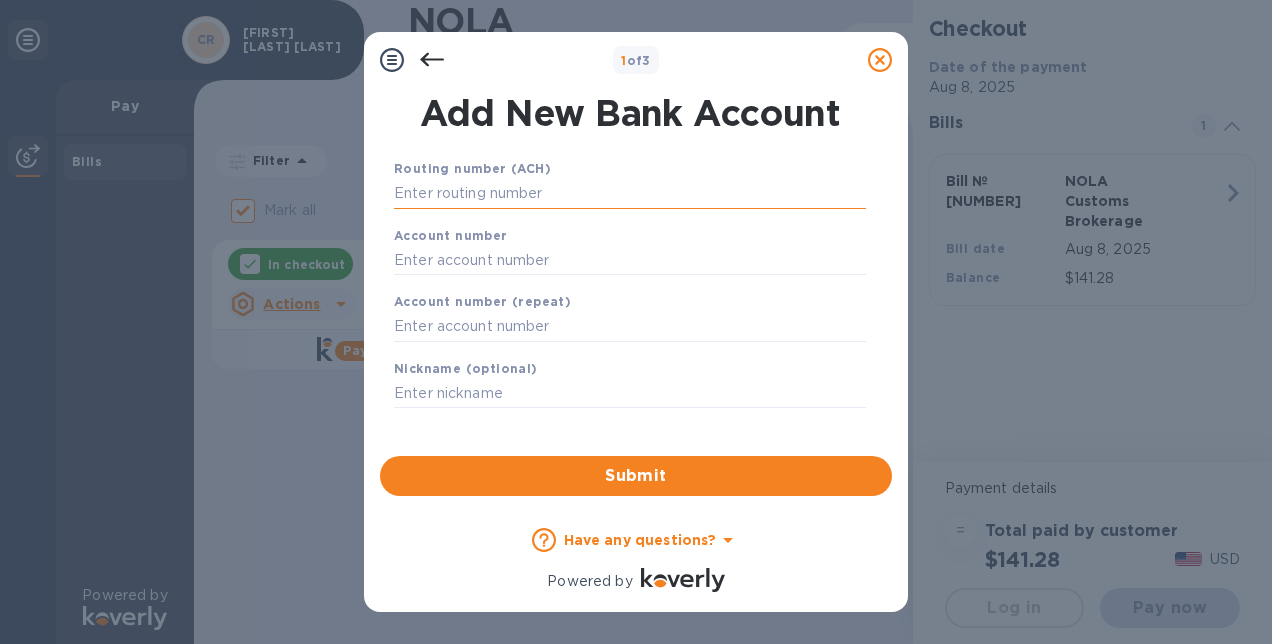 click at bounding box center [630, 194] 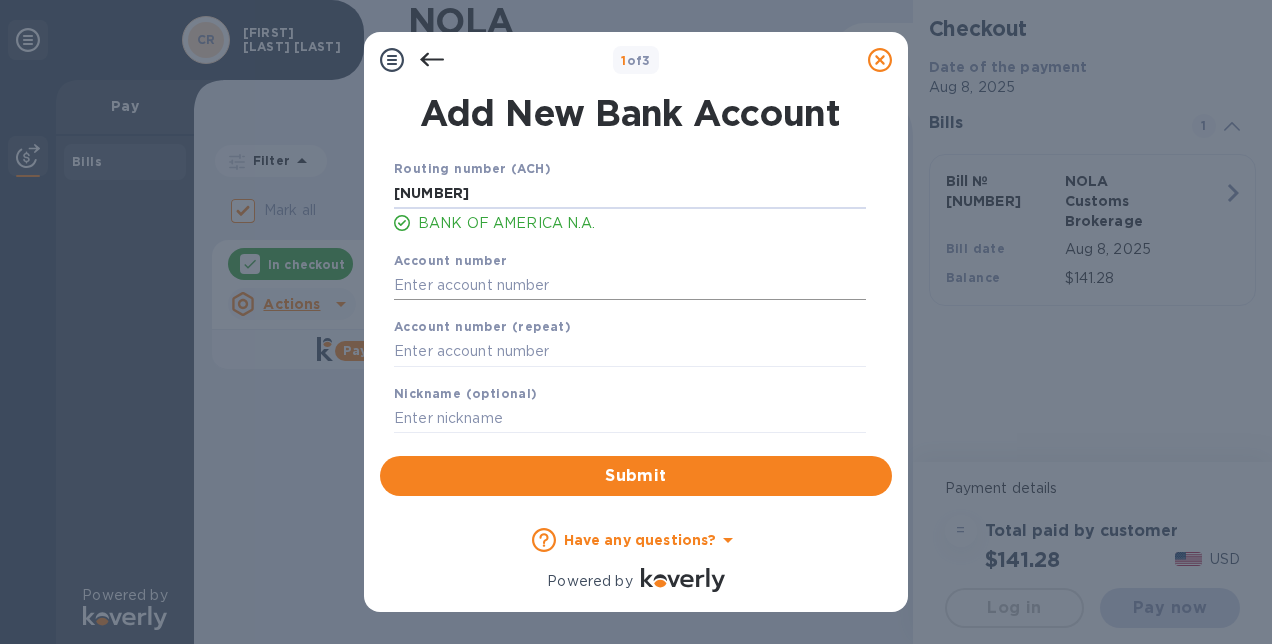 type on "[NUMBER]" 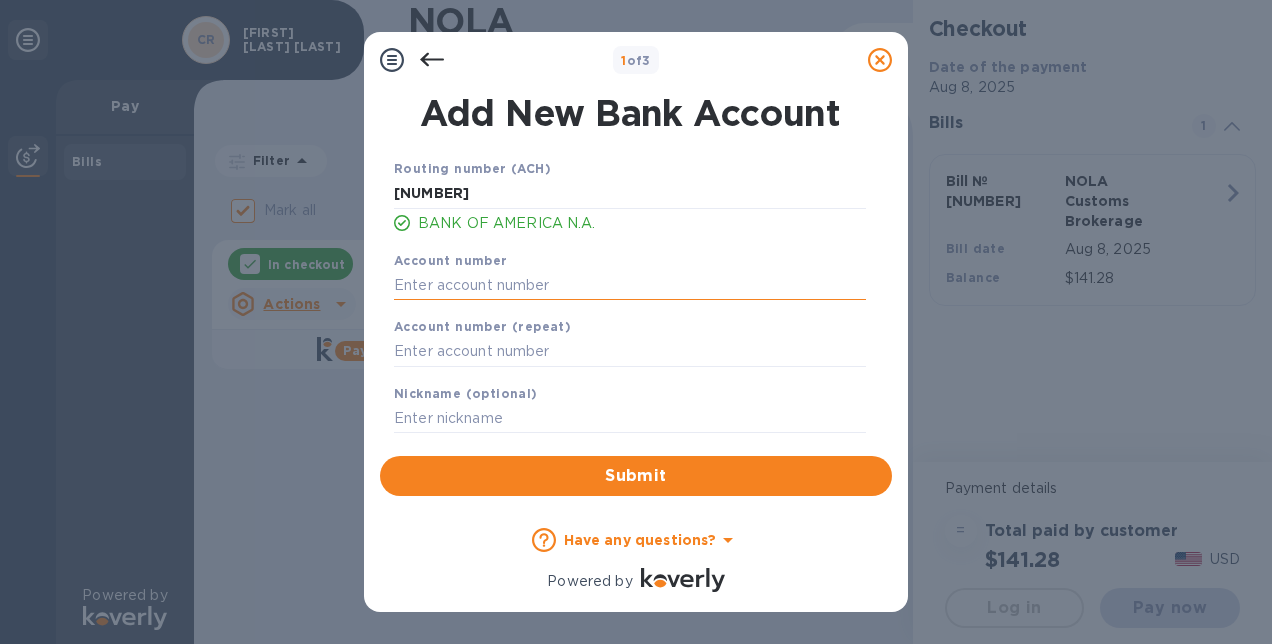 click at bounding box center (630, 285) 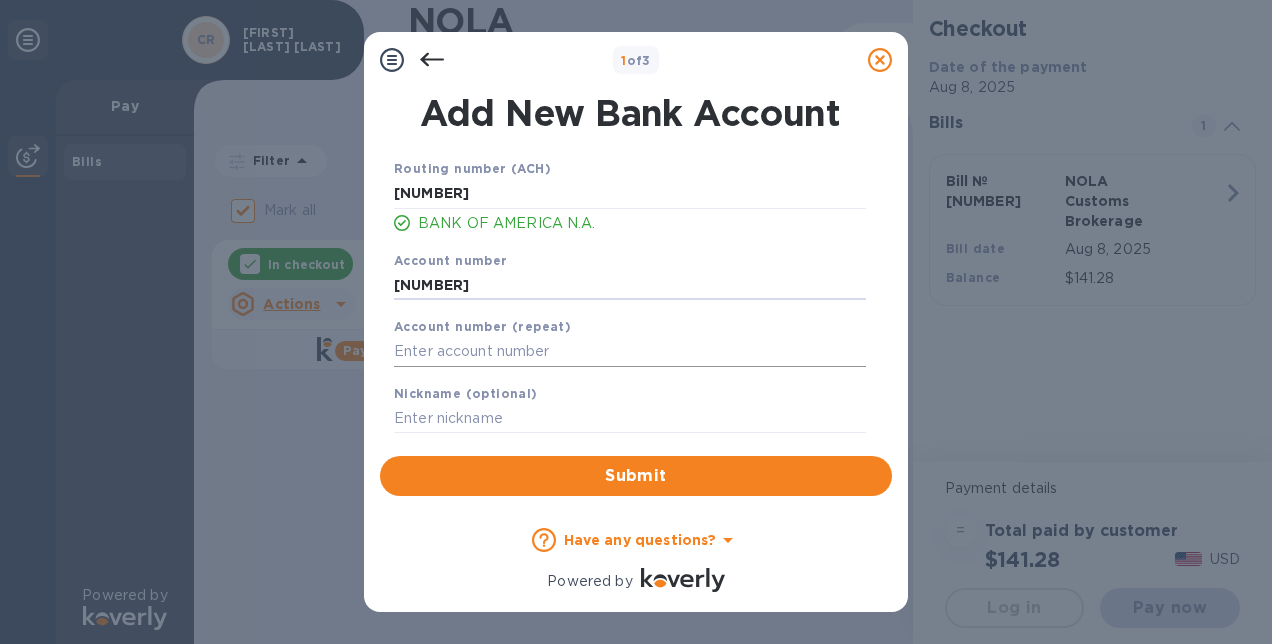 type on "[NUMBER]" 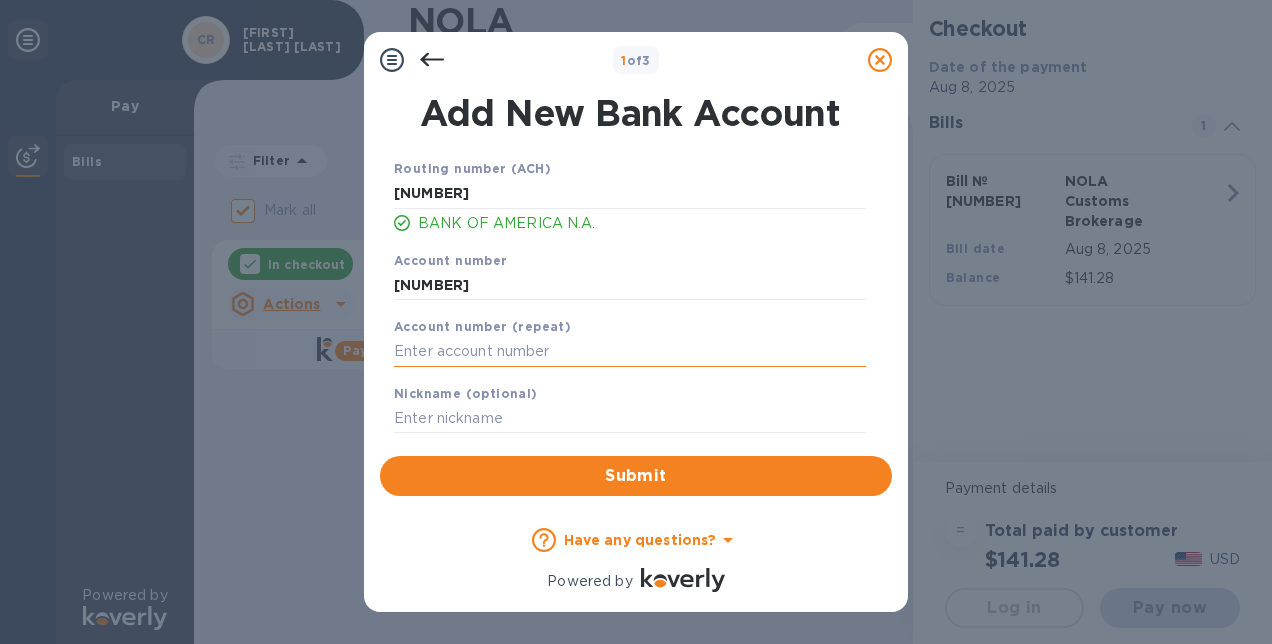 click at bounding box center (630, 352) 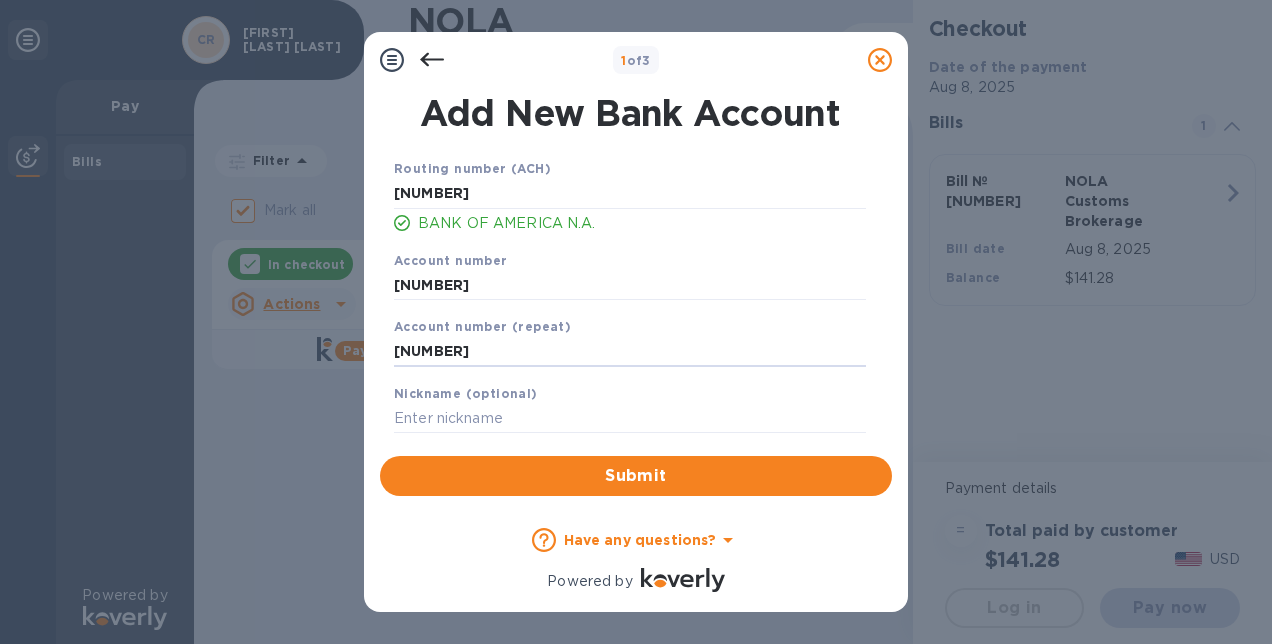 scroll, scrollTop: 8, scrollLeft: 0, axis: vertical 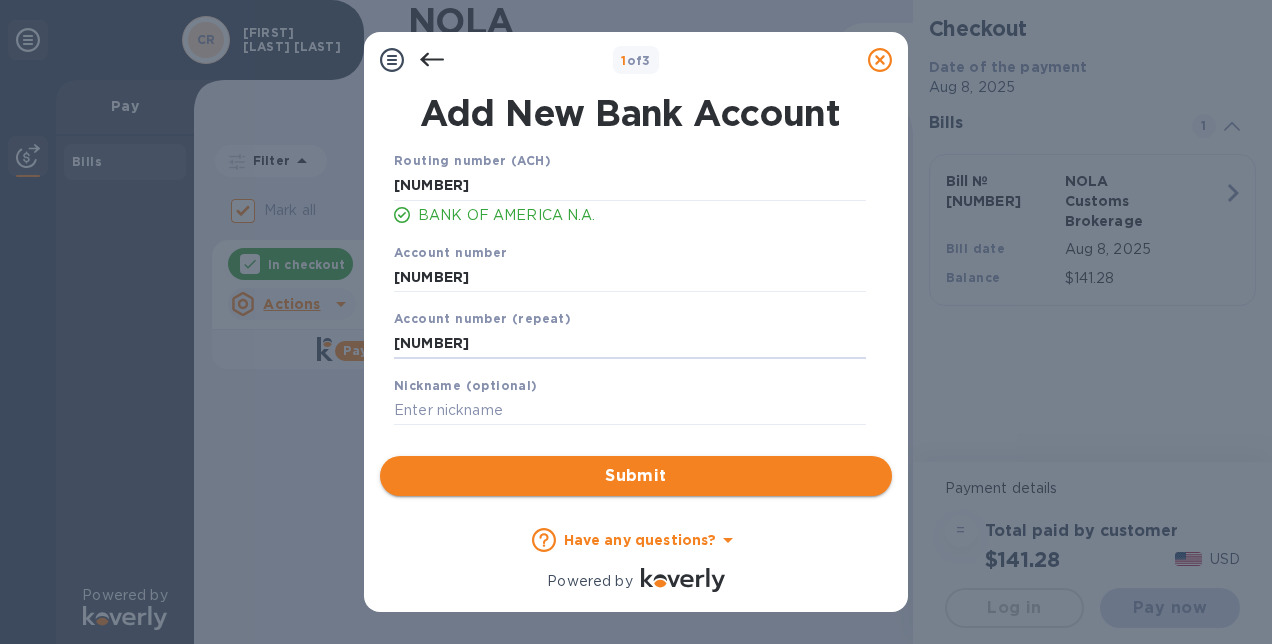 type on "[NUMBER]" 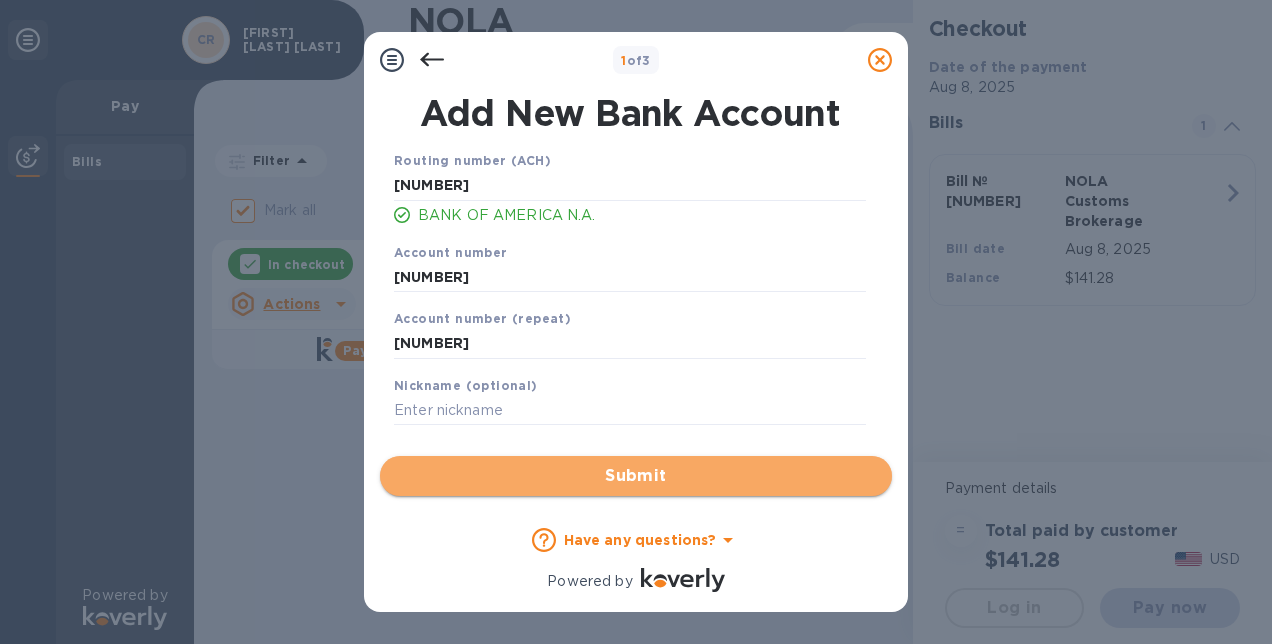 click on "Submit" at bounding box center [636, 476] 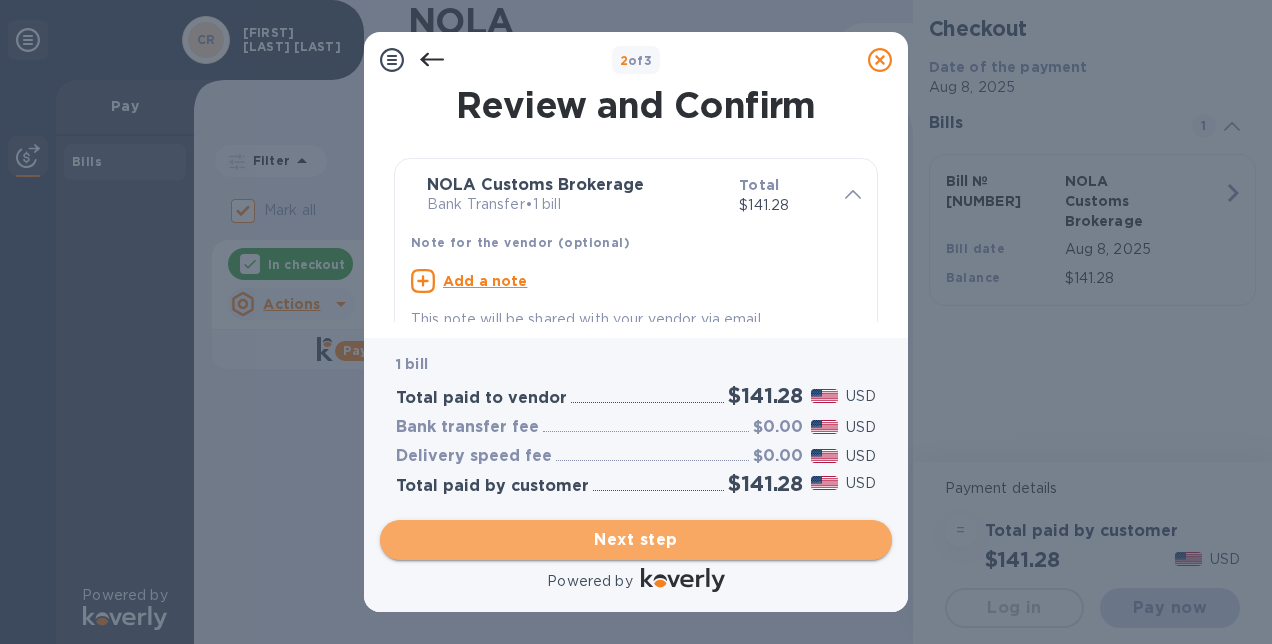 click on "Next step" at bounding box center (636, 540) 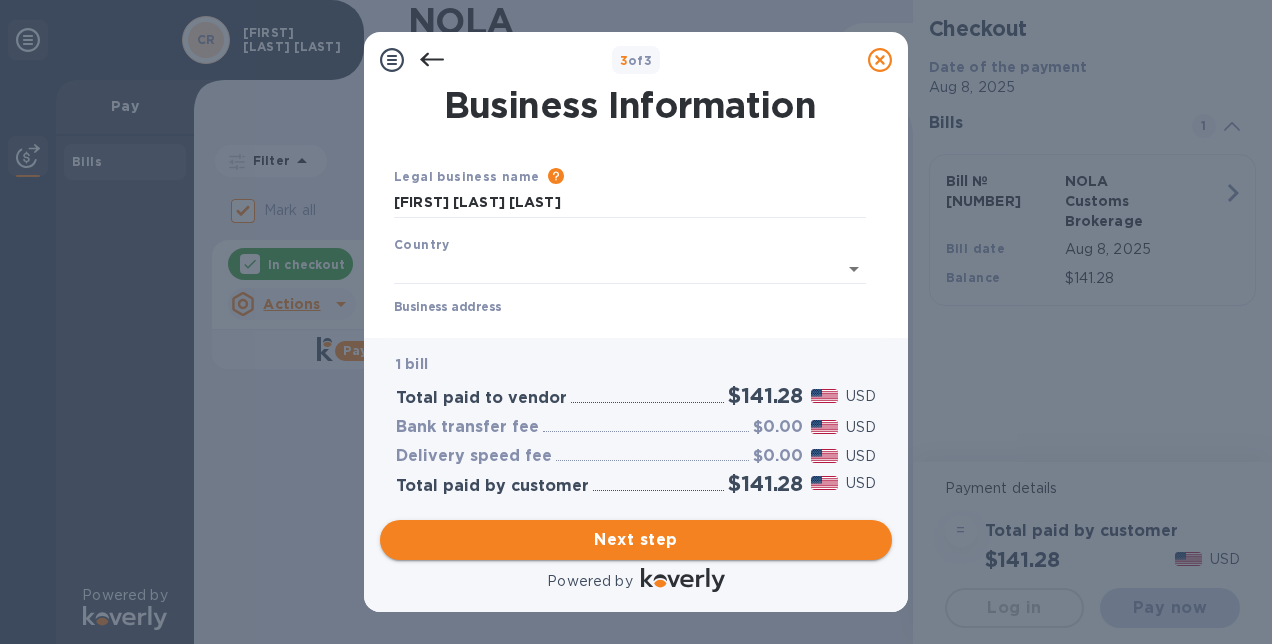 type on "United States" 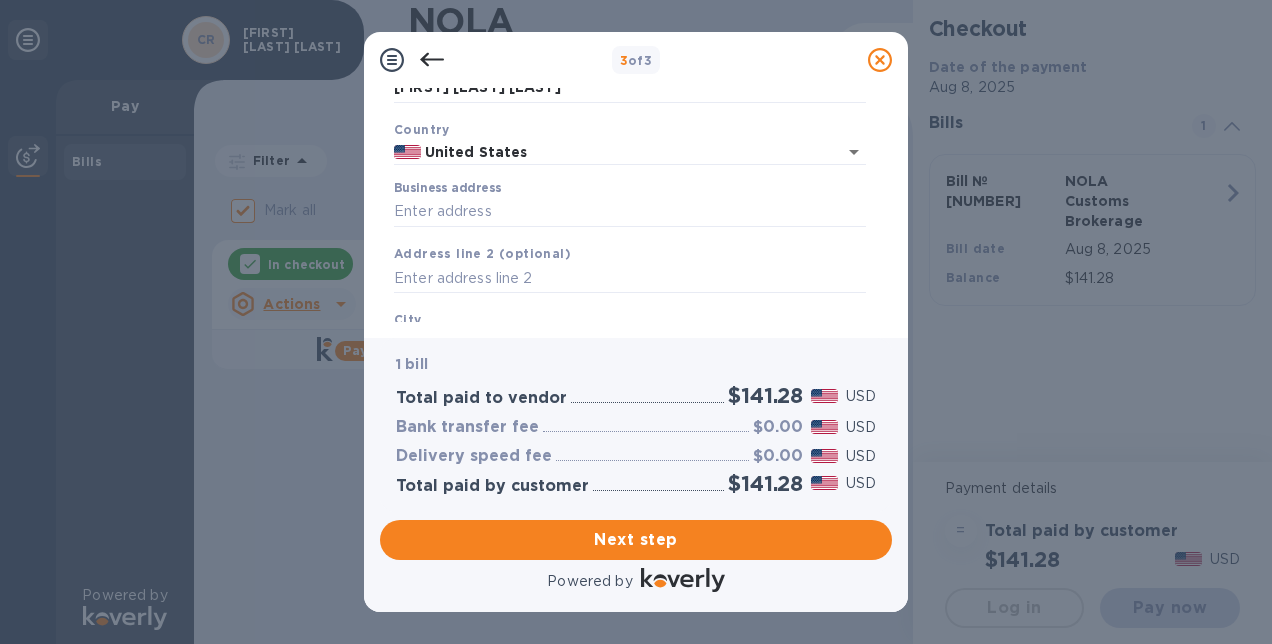 scroll, scrollTop: 116, scrollLeft: 0, axis: vertical 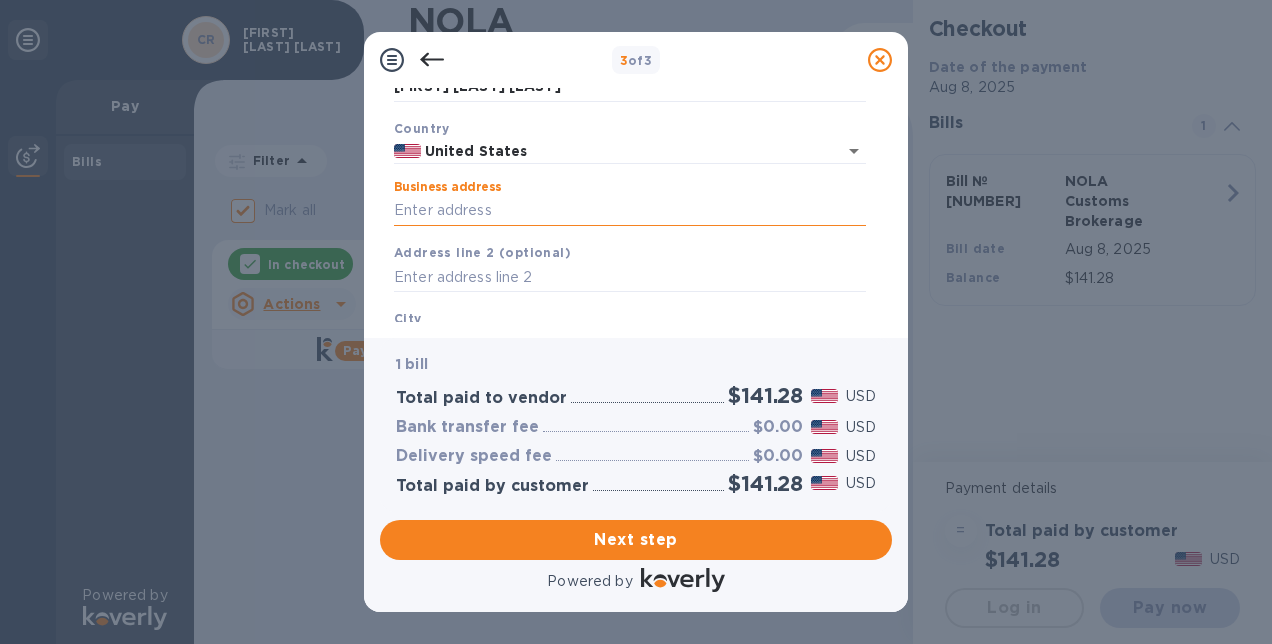 click on "Business address" at bounding box center [630, 211] 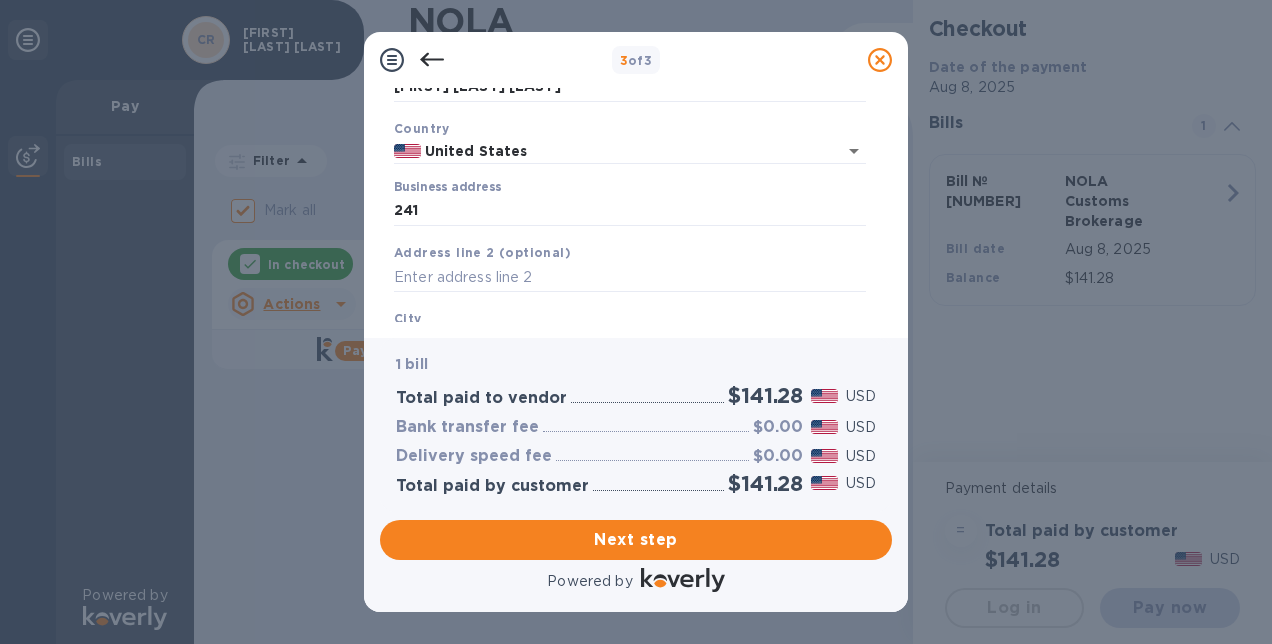 type on "[NUMBER] South [NUMBER] Street" 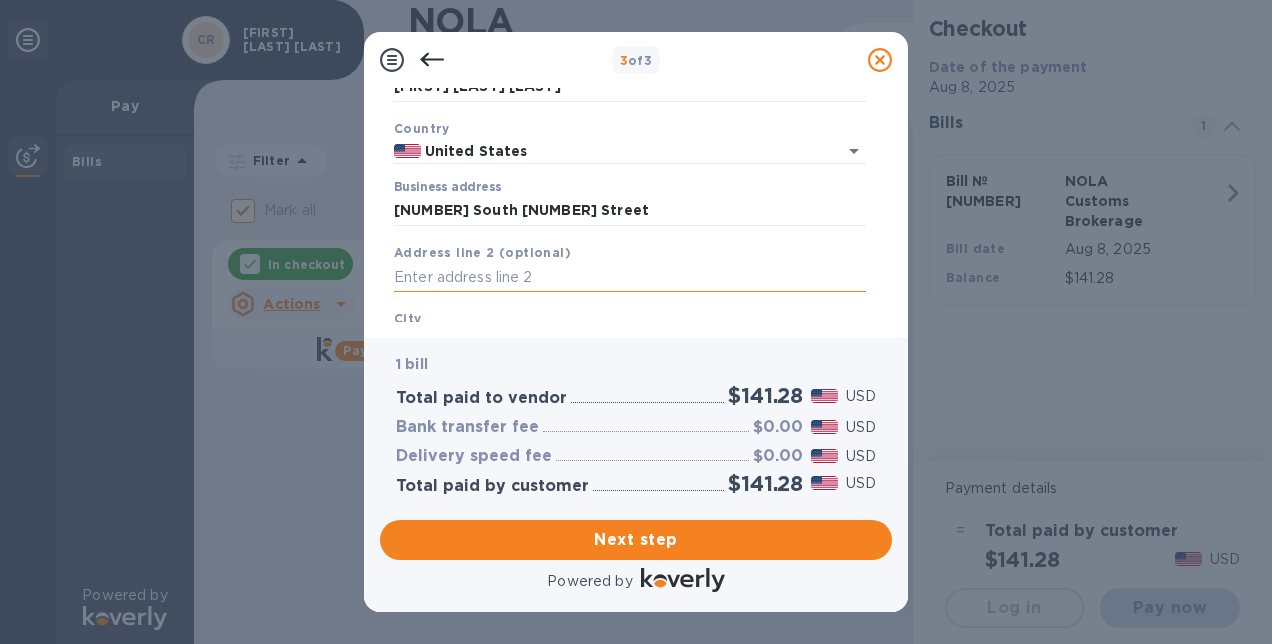 click at bounding box center (630, 278) 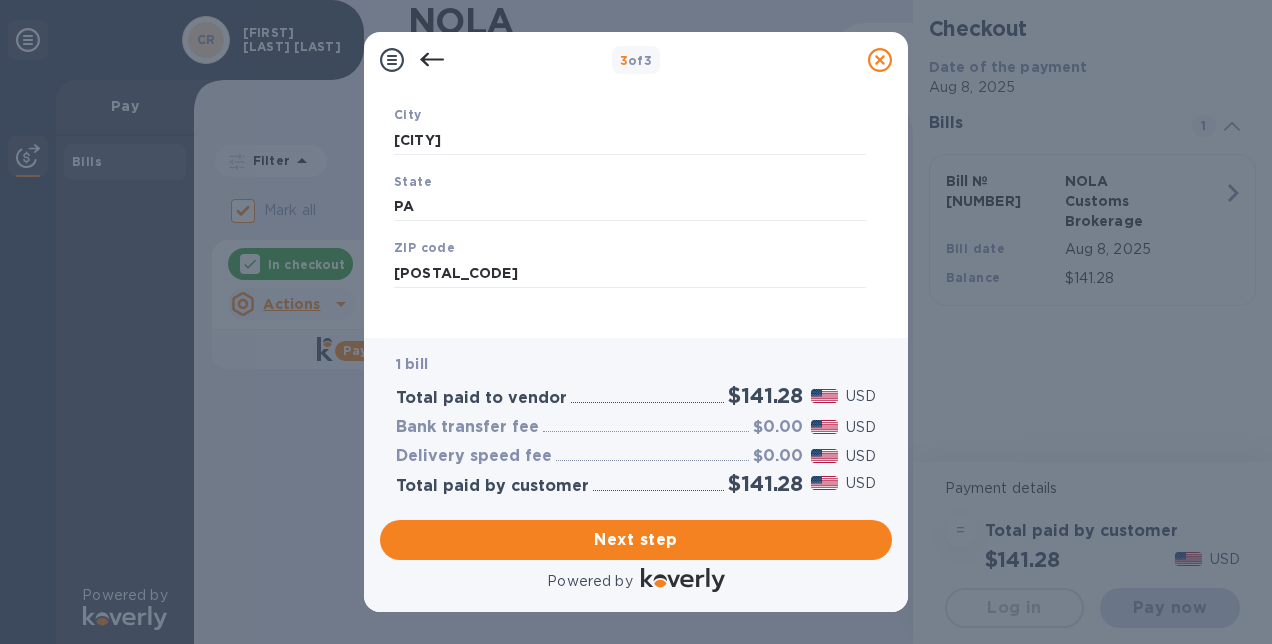 scroll, scrollTop: 334, scrollLeft: 0, axis: vertical 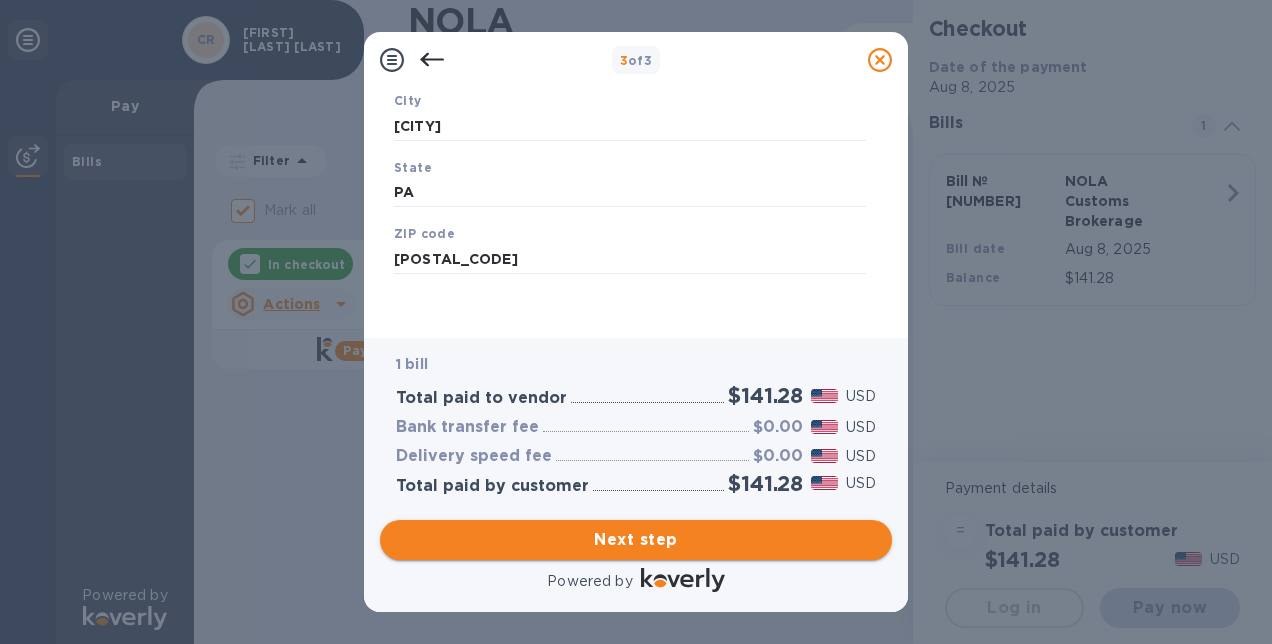 type on "Apt [NUMBER]" 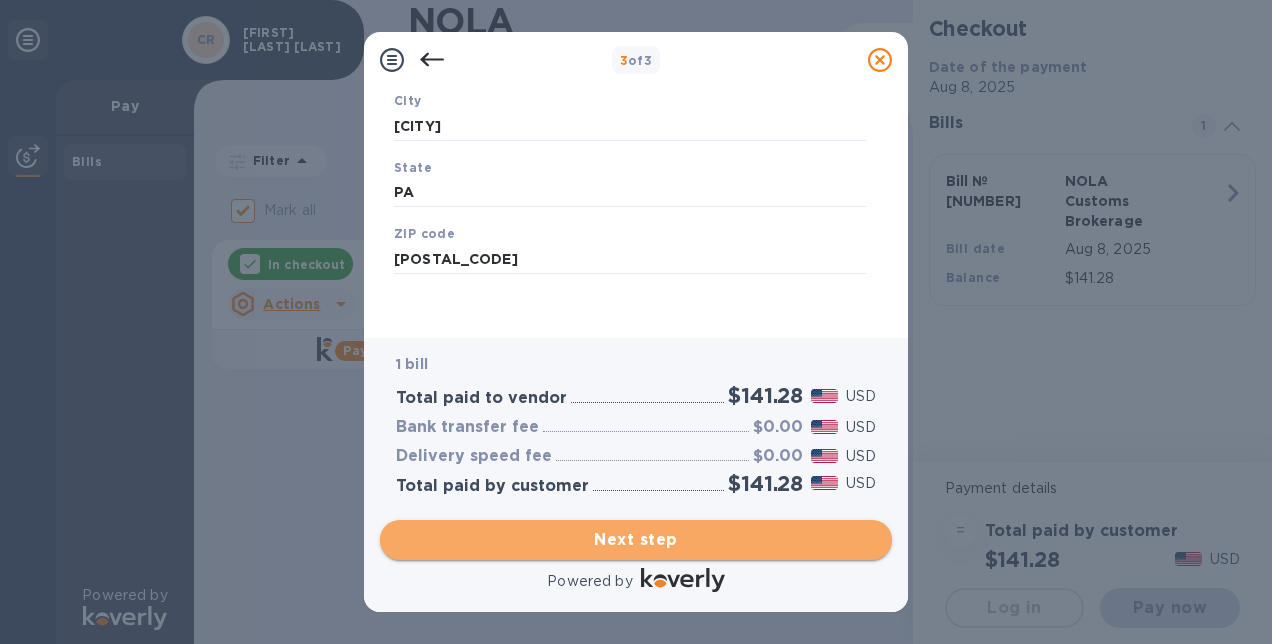 click on "Next step" at bounding box center (636, 540) 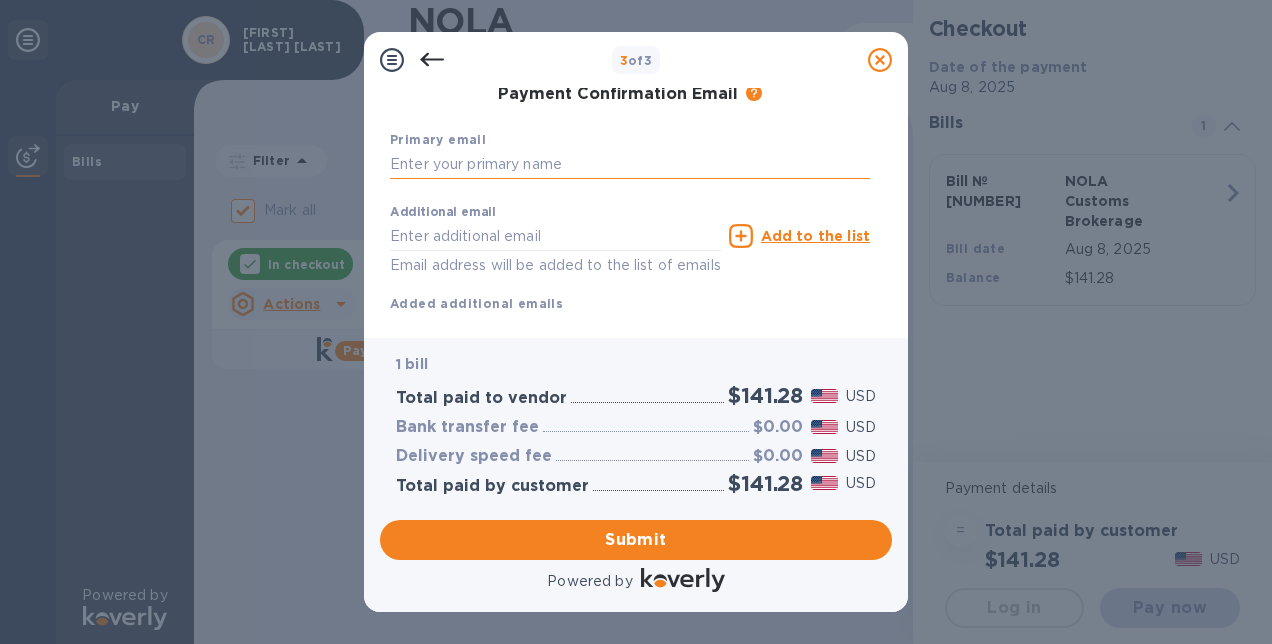 click at bounding box center [630, 165] 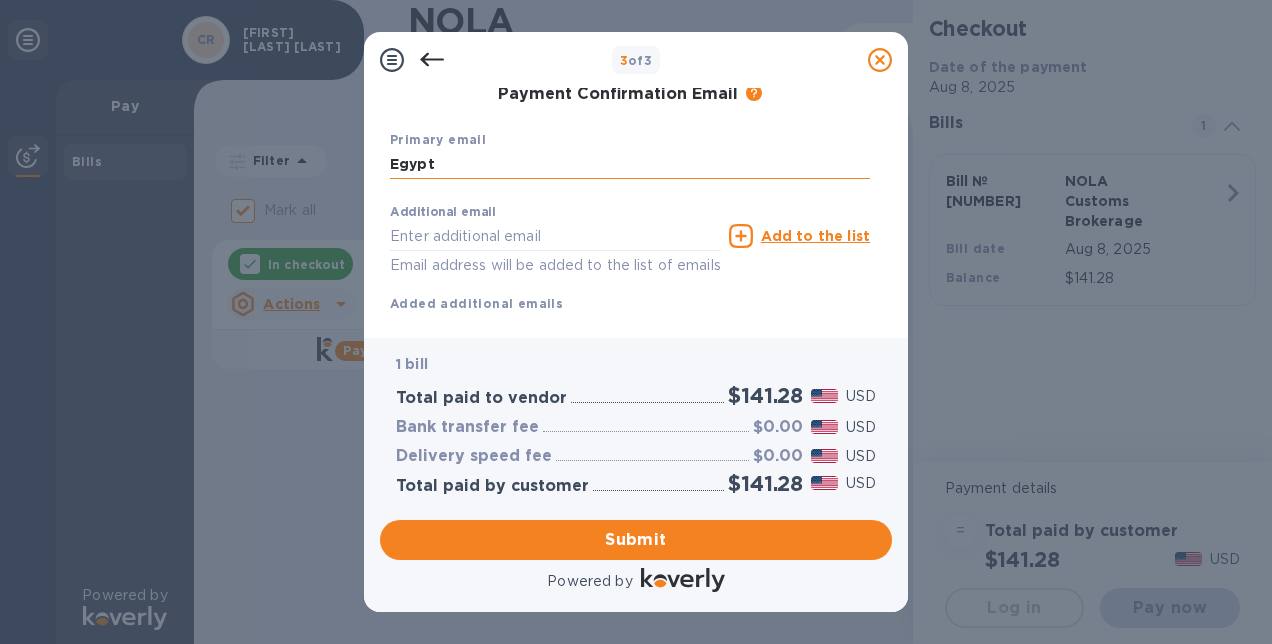 type on "[EMAIL]" 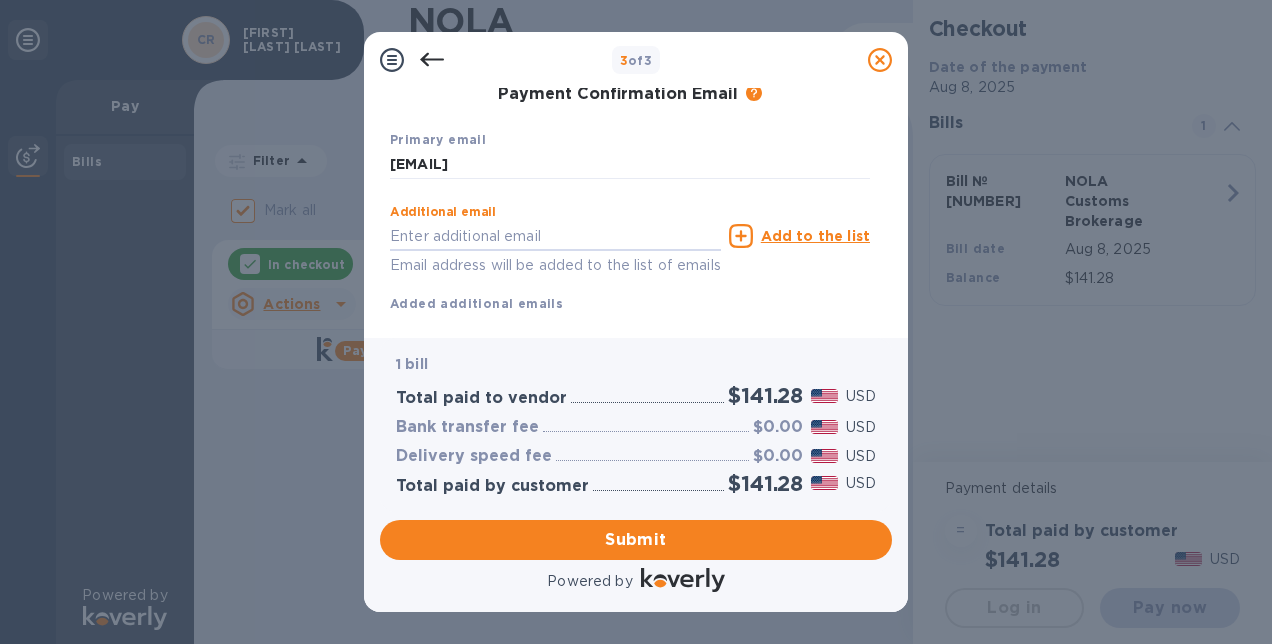scroll, scrollTop: 382, scrollLeft: 0, axis: vertical 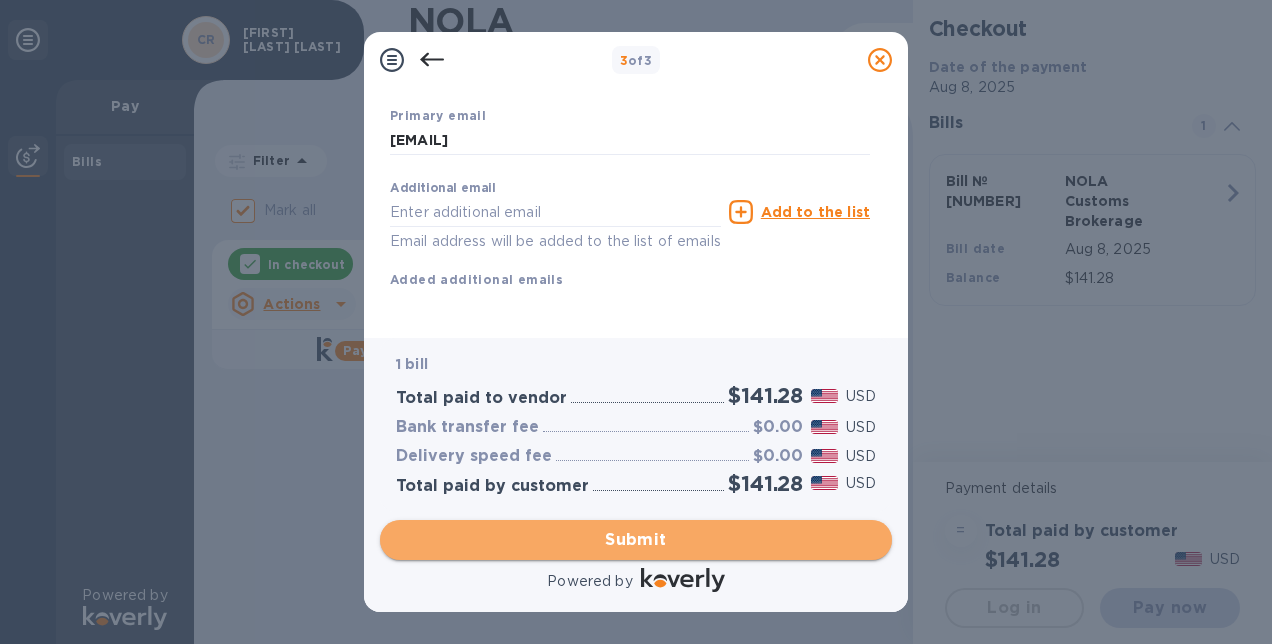 click on "Submit" at bounding box center [636, 540] 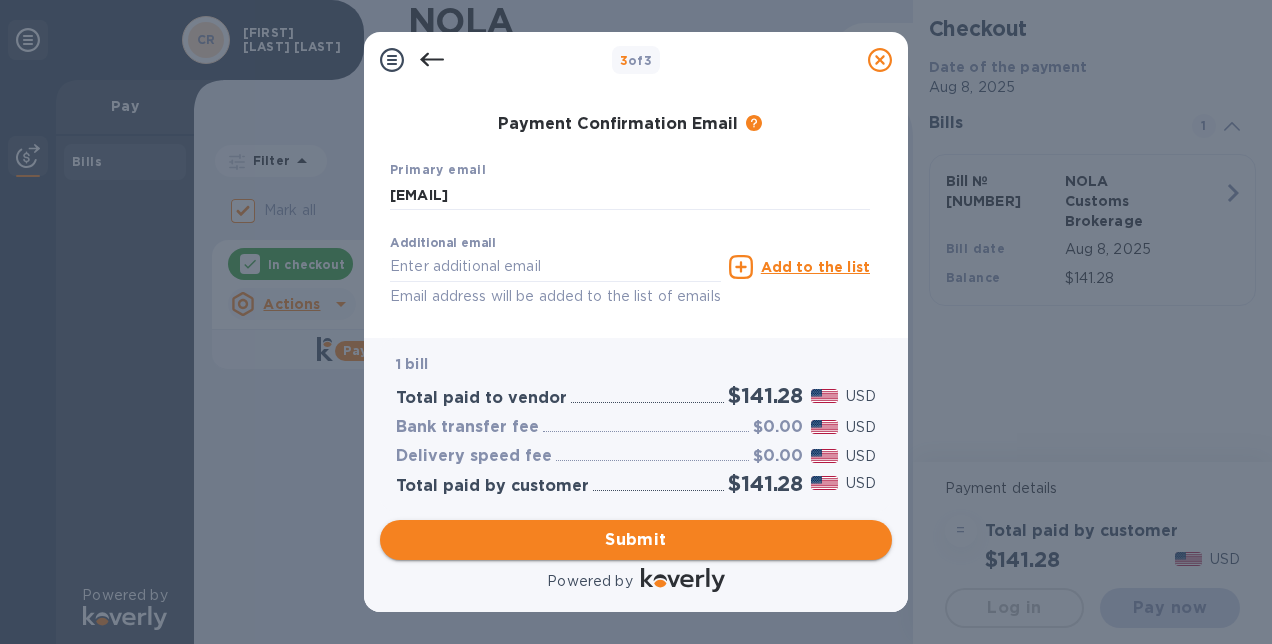 scroll, scrollTop: 460, scrollLeft: 0, axis: vertical 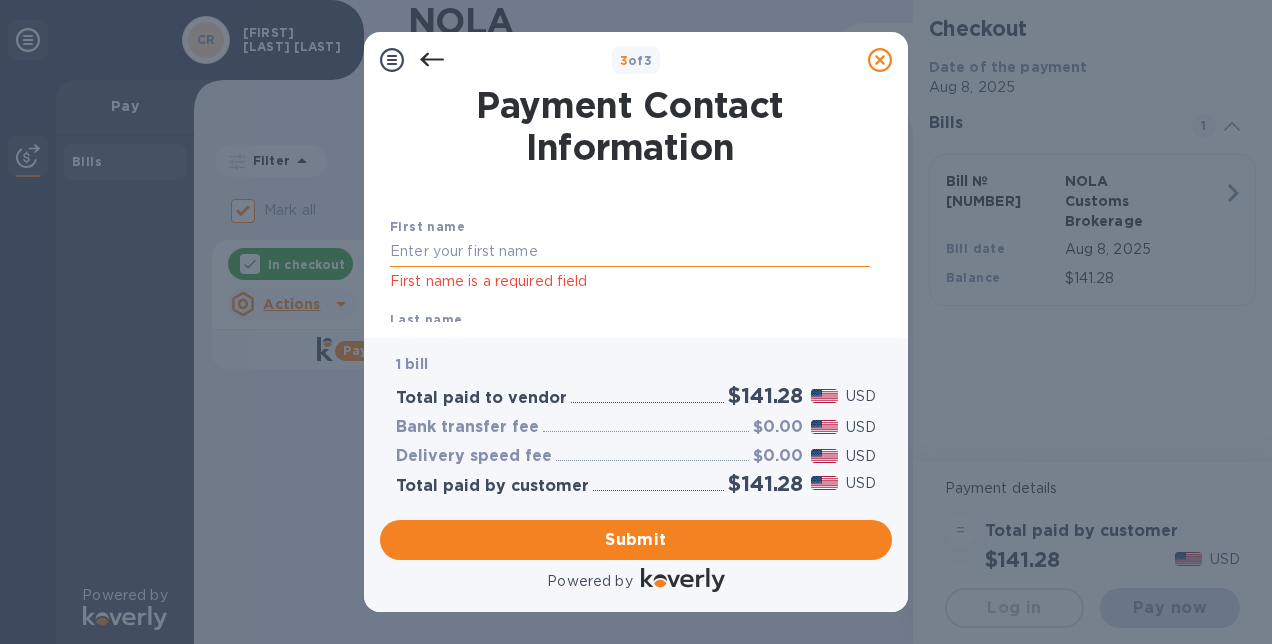 click at bounding box center (630, 252) 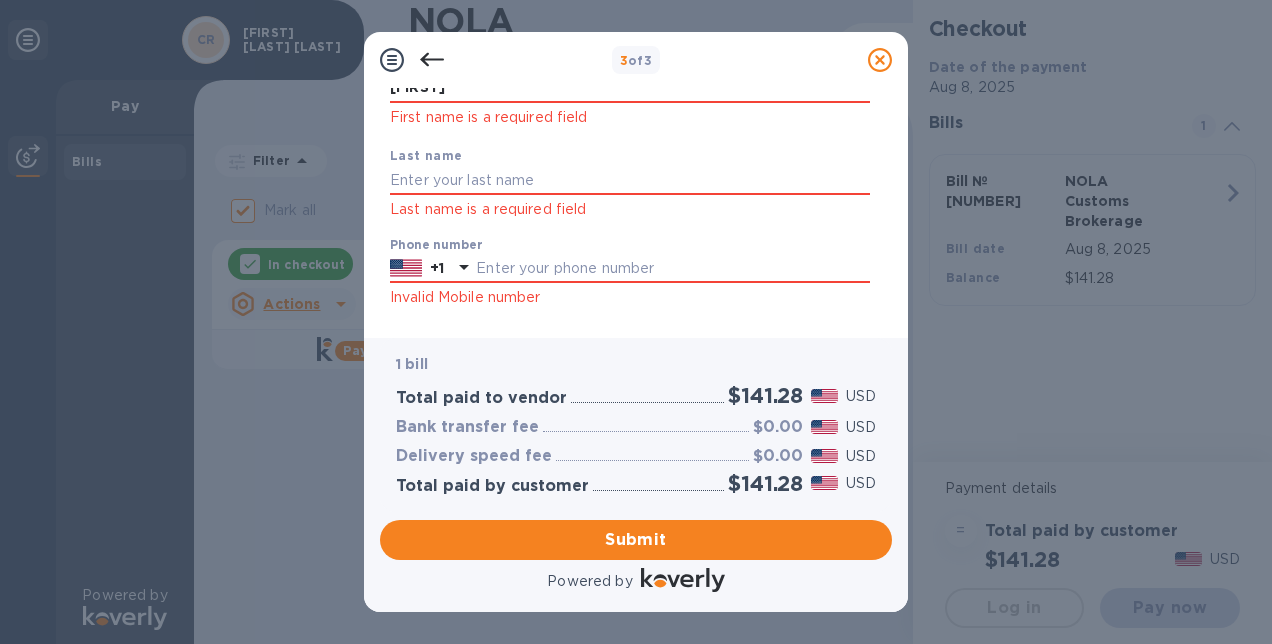 scroll, scrollTop: 176, scrollLeft: 0, axis: vertical 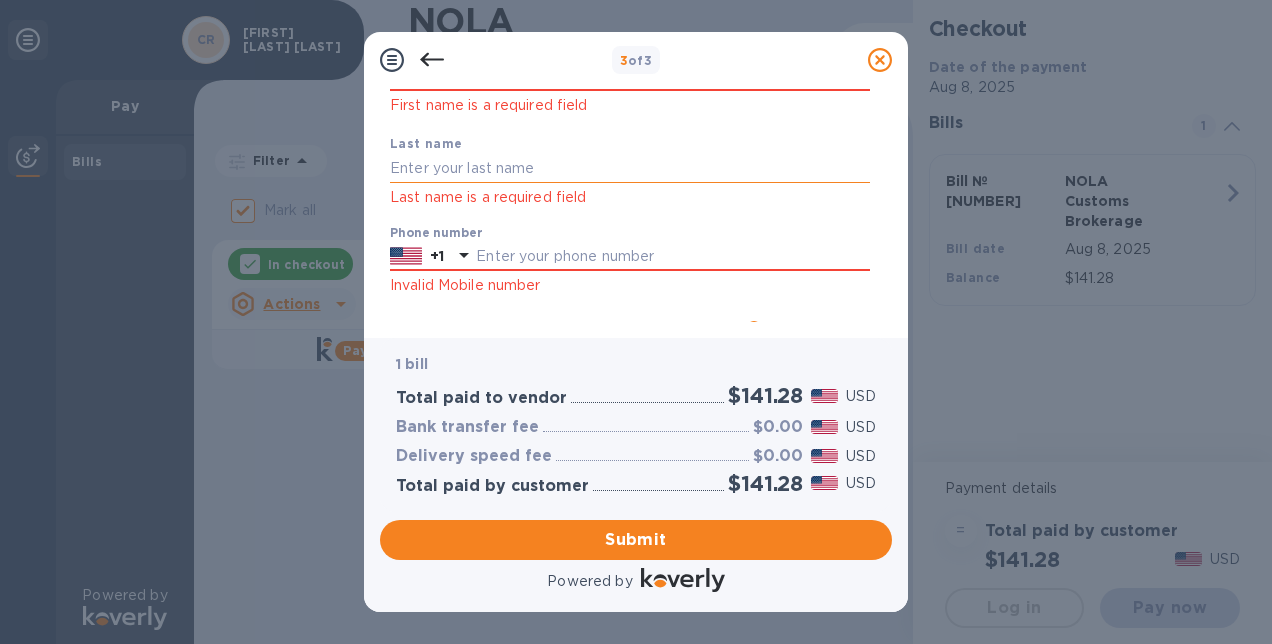 type on "[FIRST]" 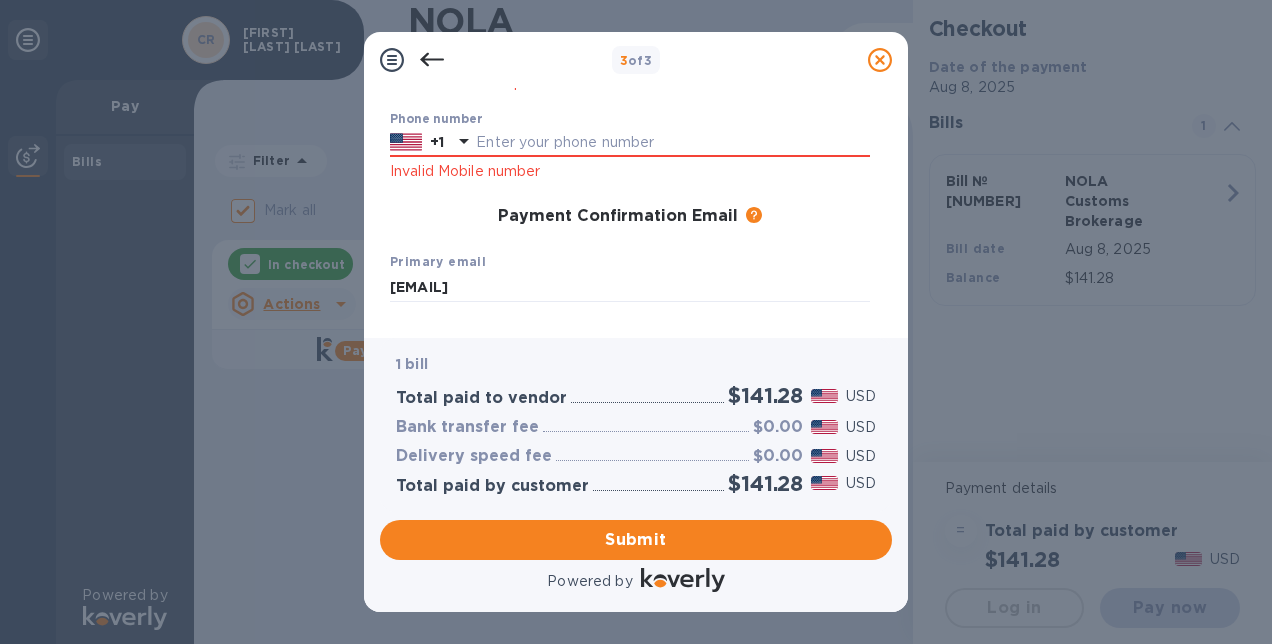 scroll, scrollTop: 320, scrollLeft: 0, axis: vertical 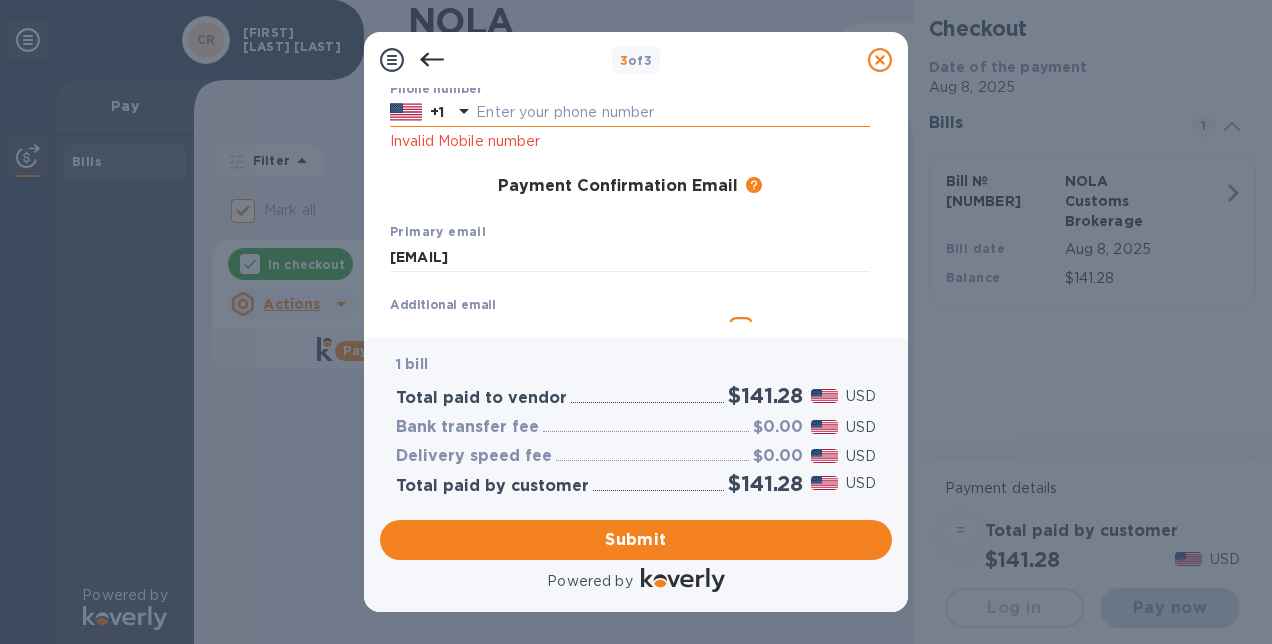 type on "Rose" 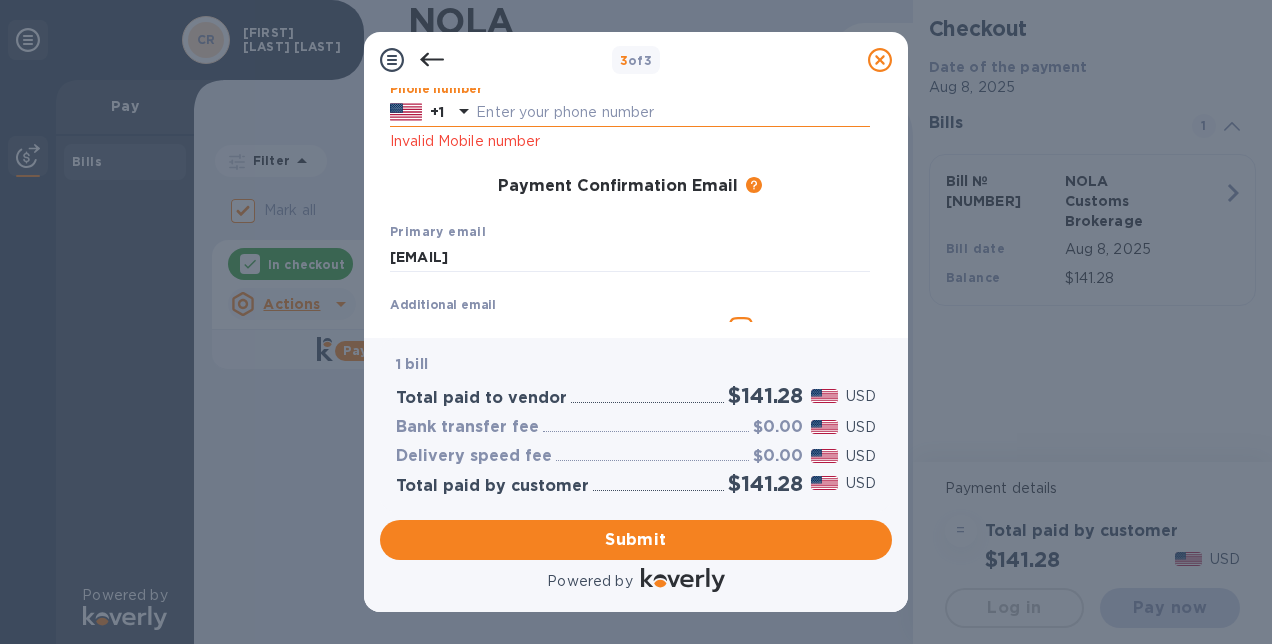 click at bounding box center [673, 113] 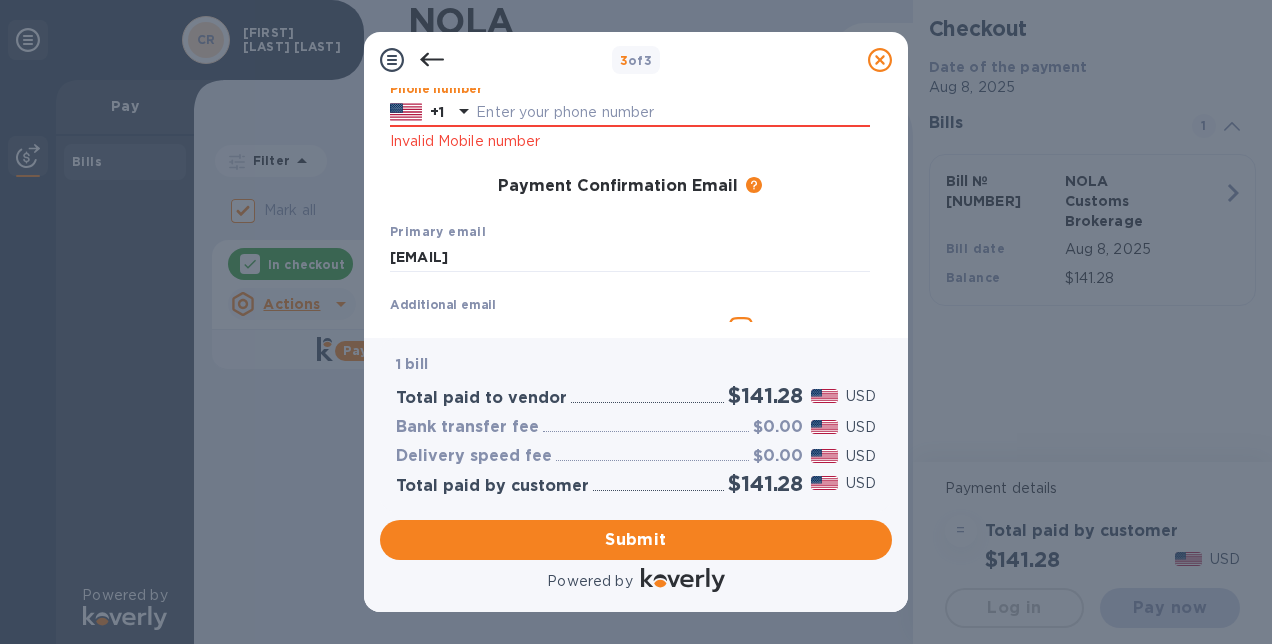 type on "[PHONE]" 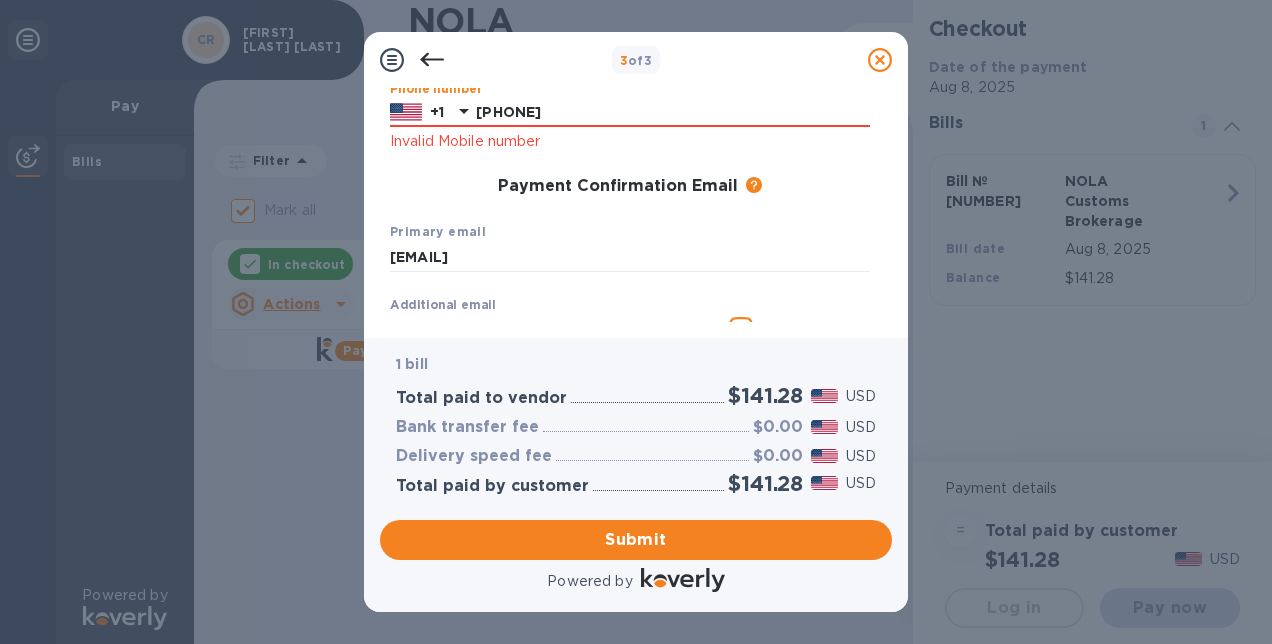 type on "[EMAIL]" 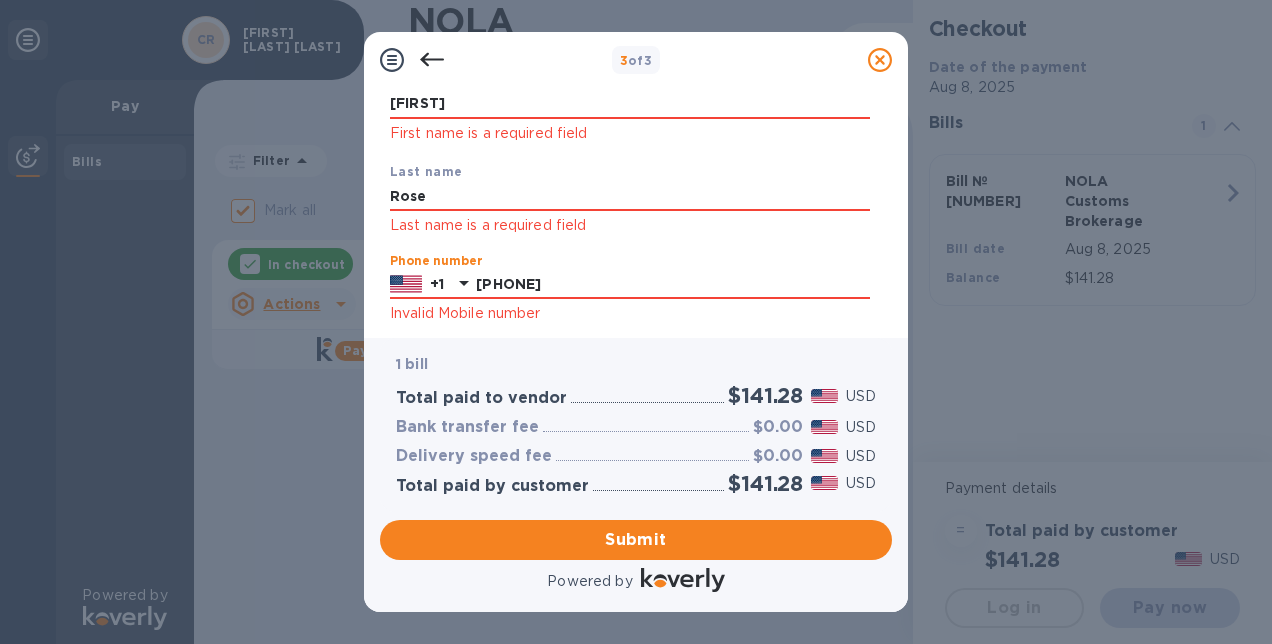 scroll, scrollTop: 206, scrollLeft: 0, axis: vertical 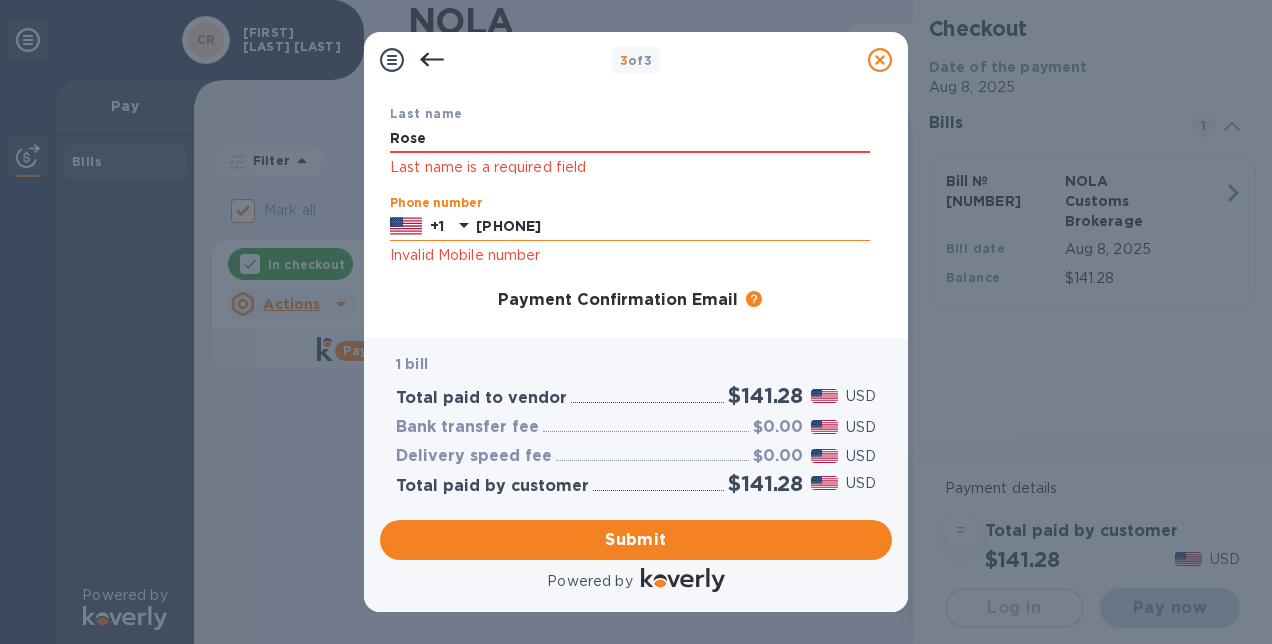 click on "[PHONE]" at bounding box center [673, 227] 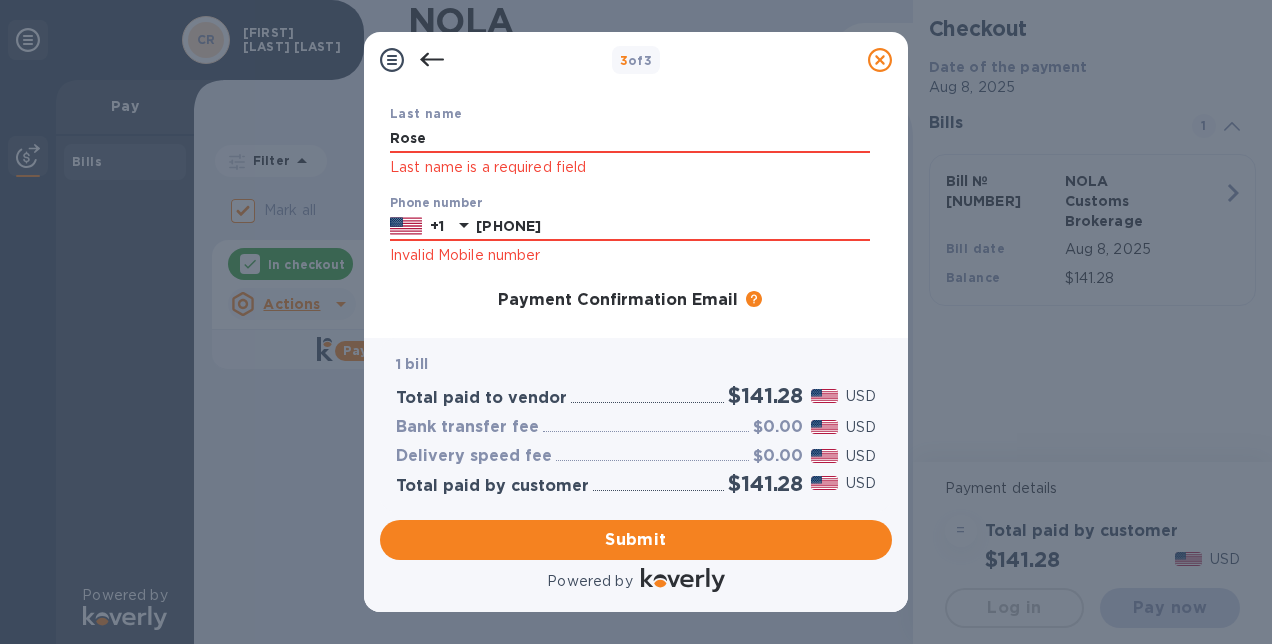 click on "Payment Confirmation Email The added email addresses will be used to send the payment confirmation." at bounding box center (630, 301) 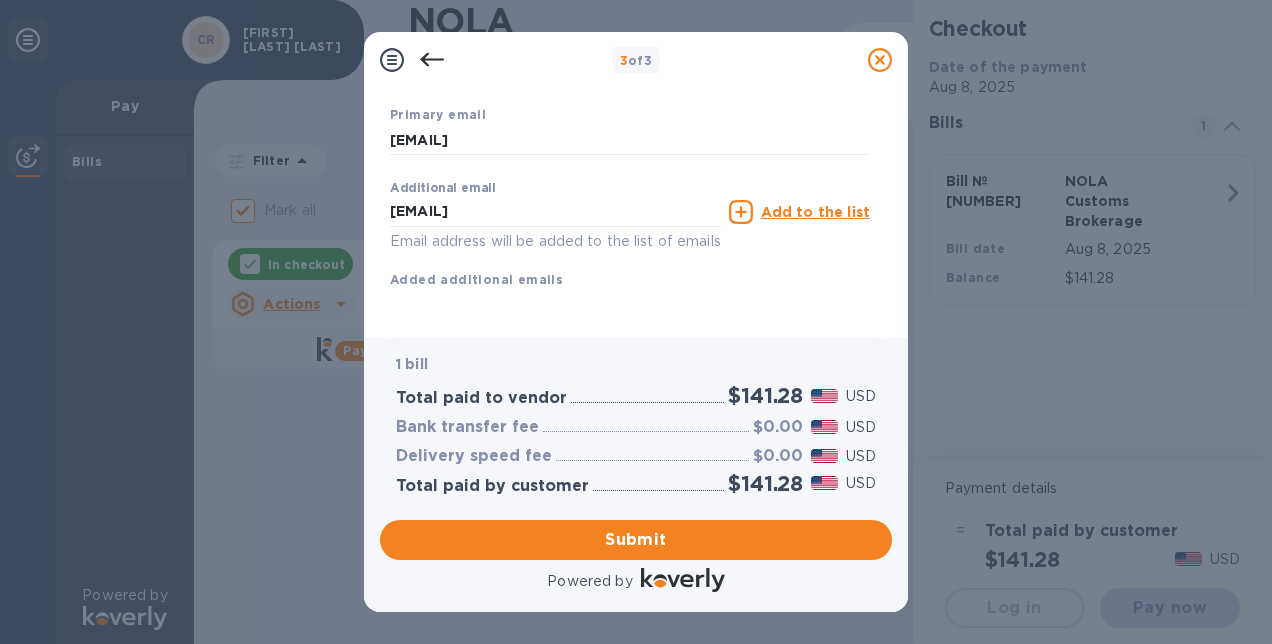 scroll, scrollTop: 460, scrollLeft: 0, axis: vertical 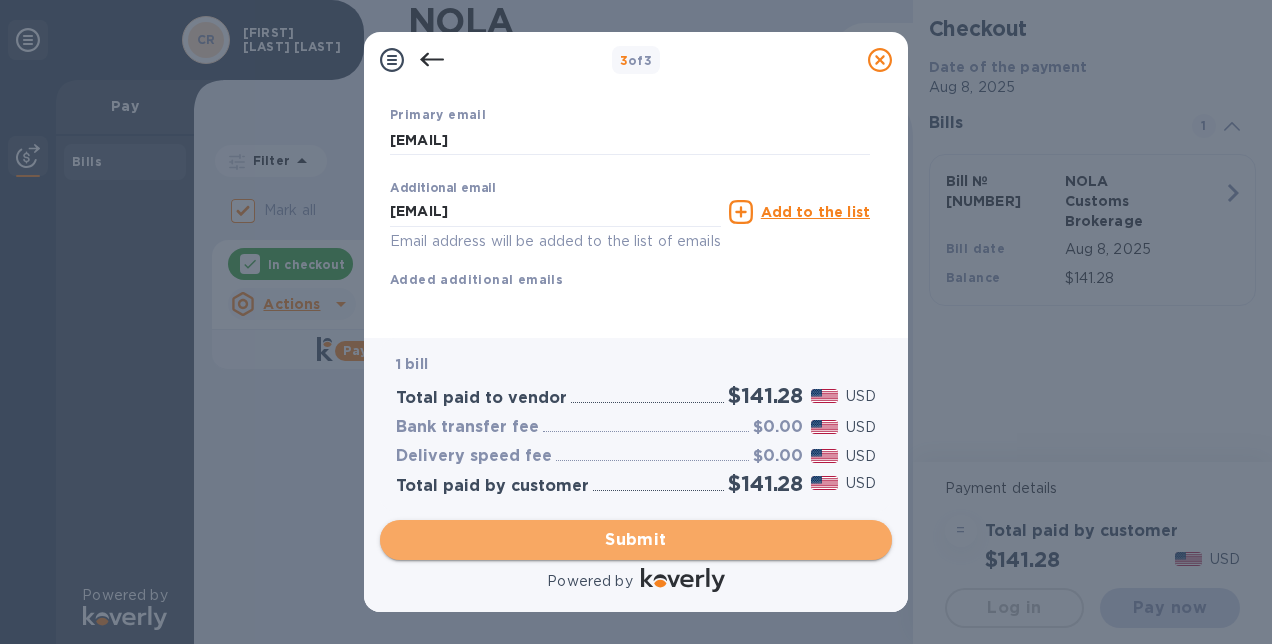 click on "Submit" at bounding box center [636, 540] 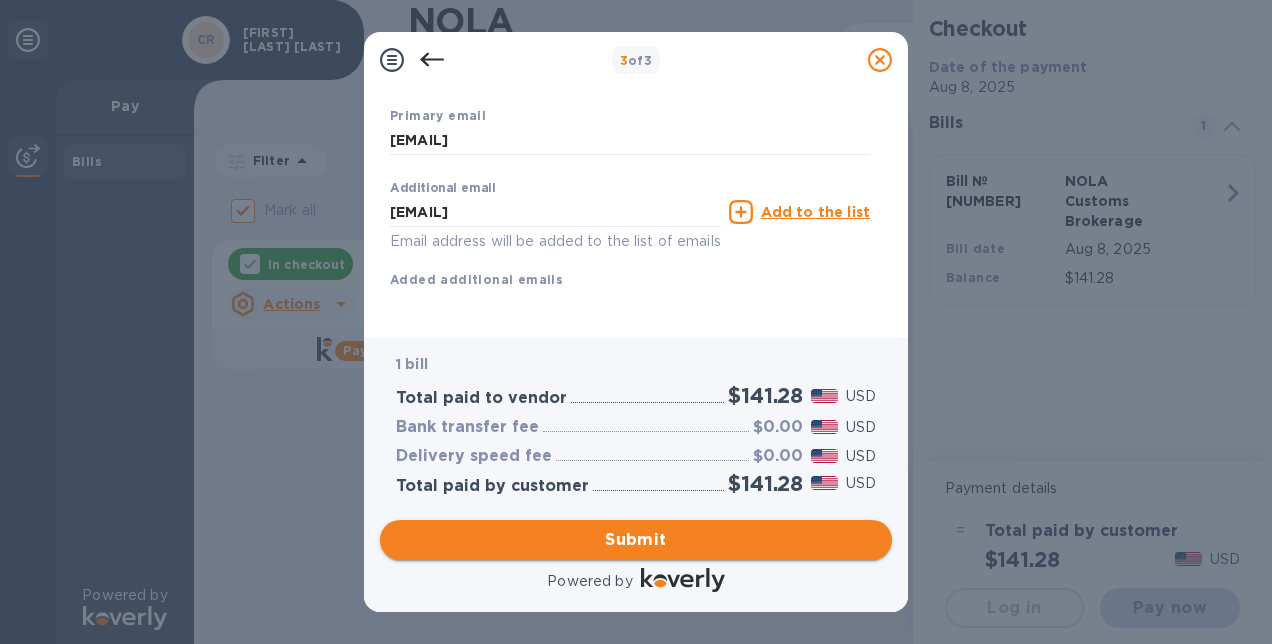 scroll, scrollTop: 382, scrollLeft: 0, axis: vertical 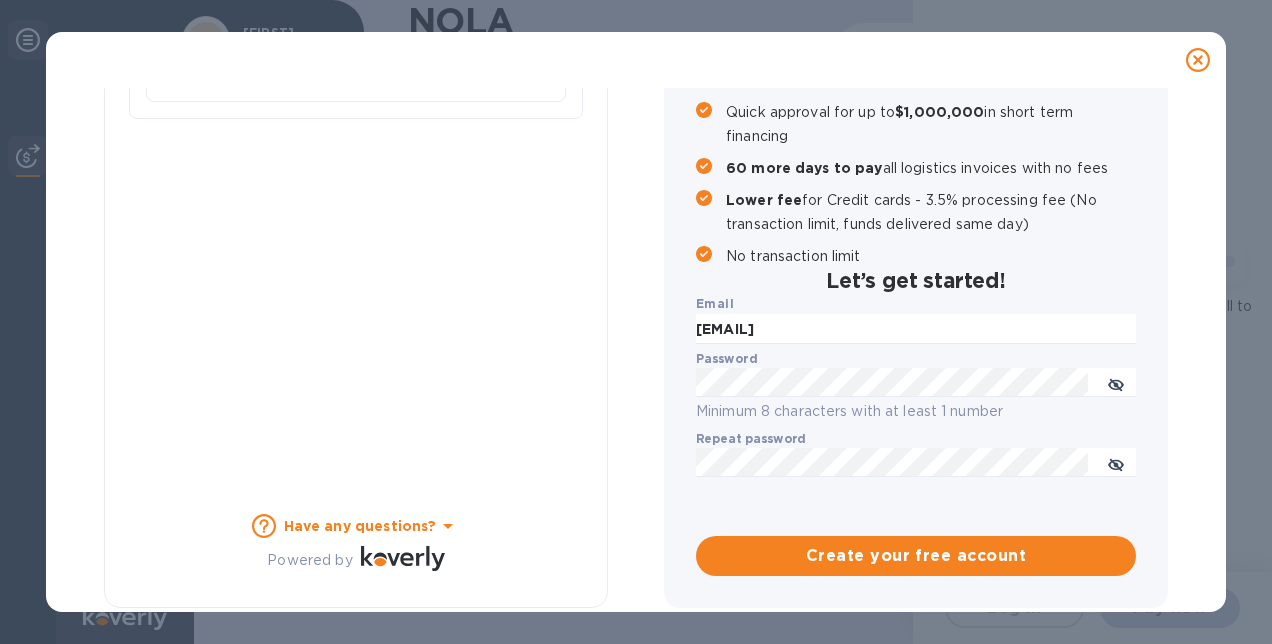 checkbox on "false" 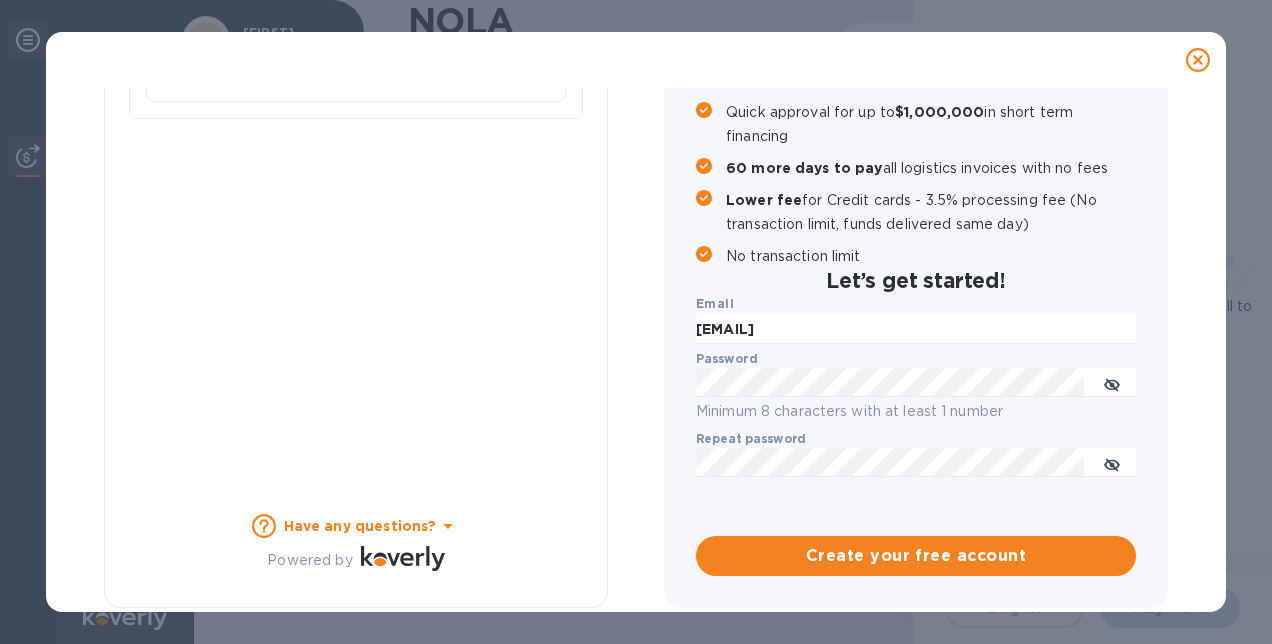 scroll, scrollTop: 276, scrollLeft: 0, axis: vertical 